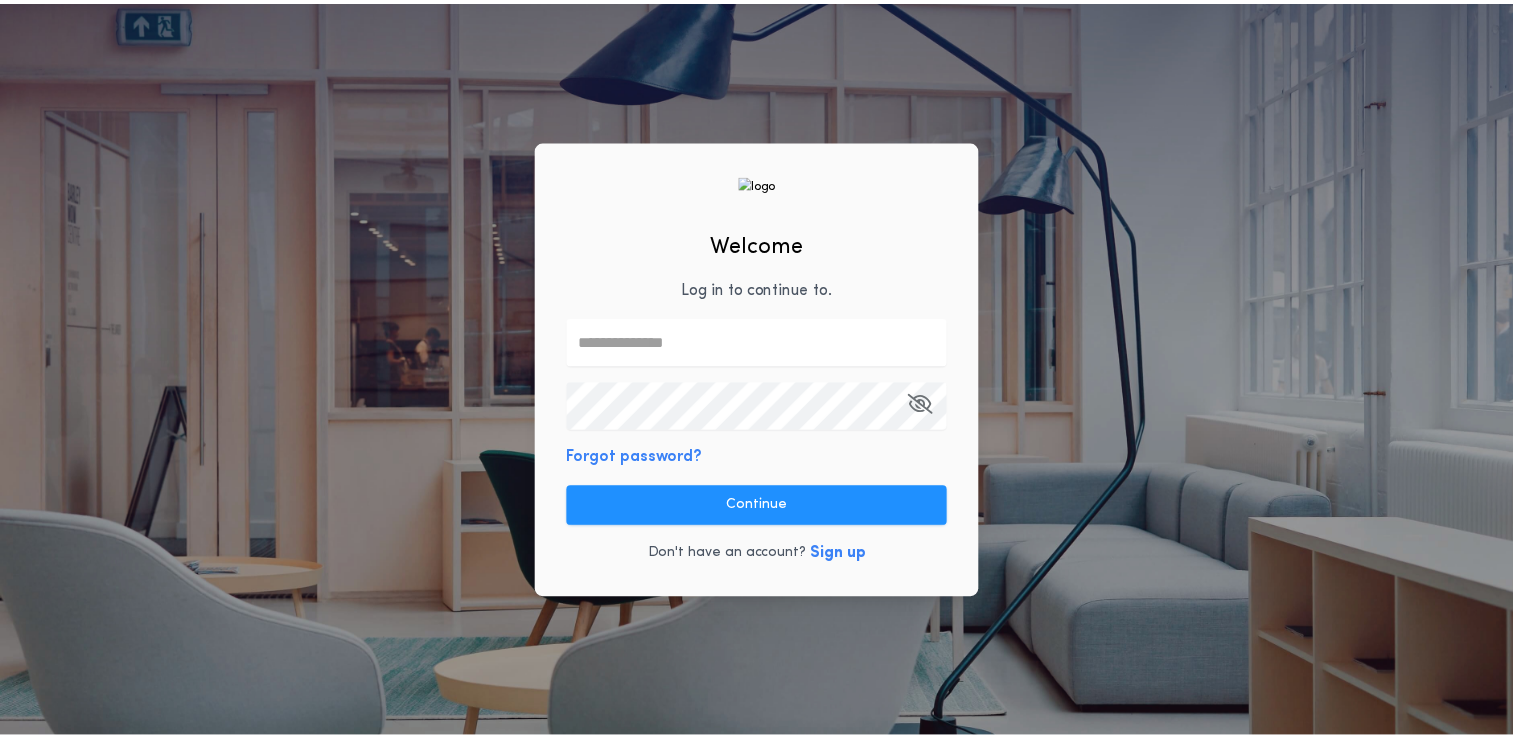 scroll, scrollTop: 0, scrollLeft: 0, axis: both 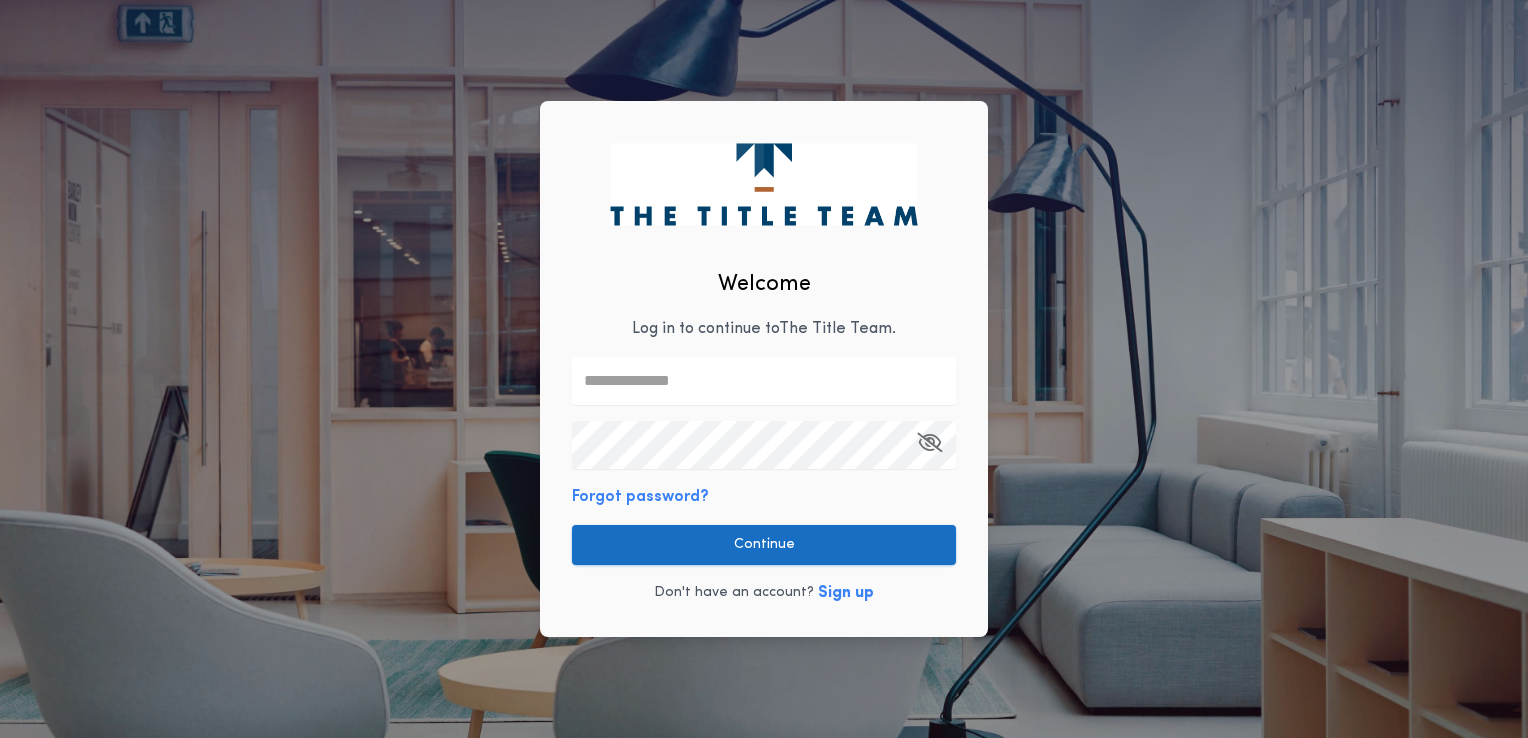 type on "**********" 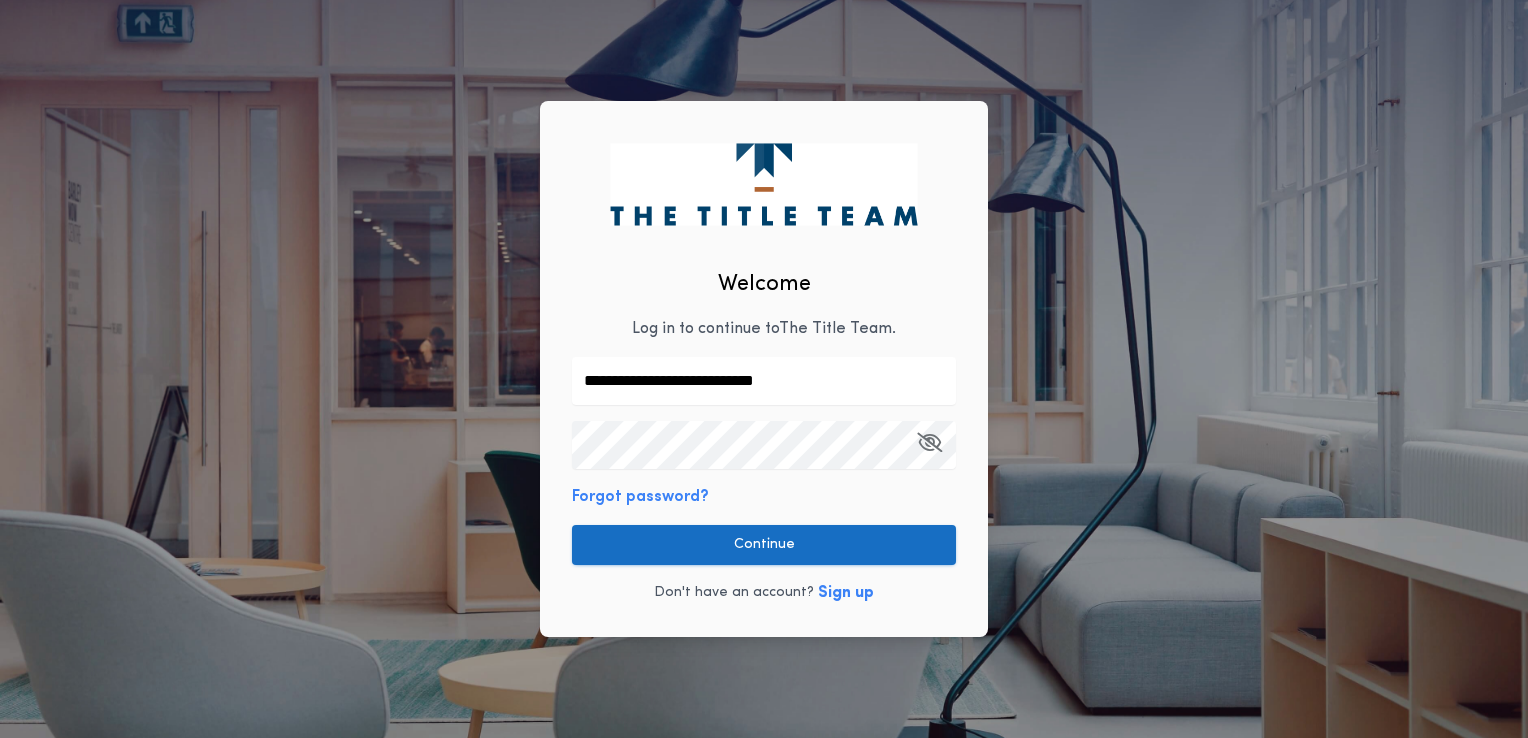 click on "Continue" at bounding box center (764, 545) 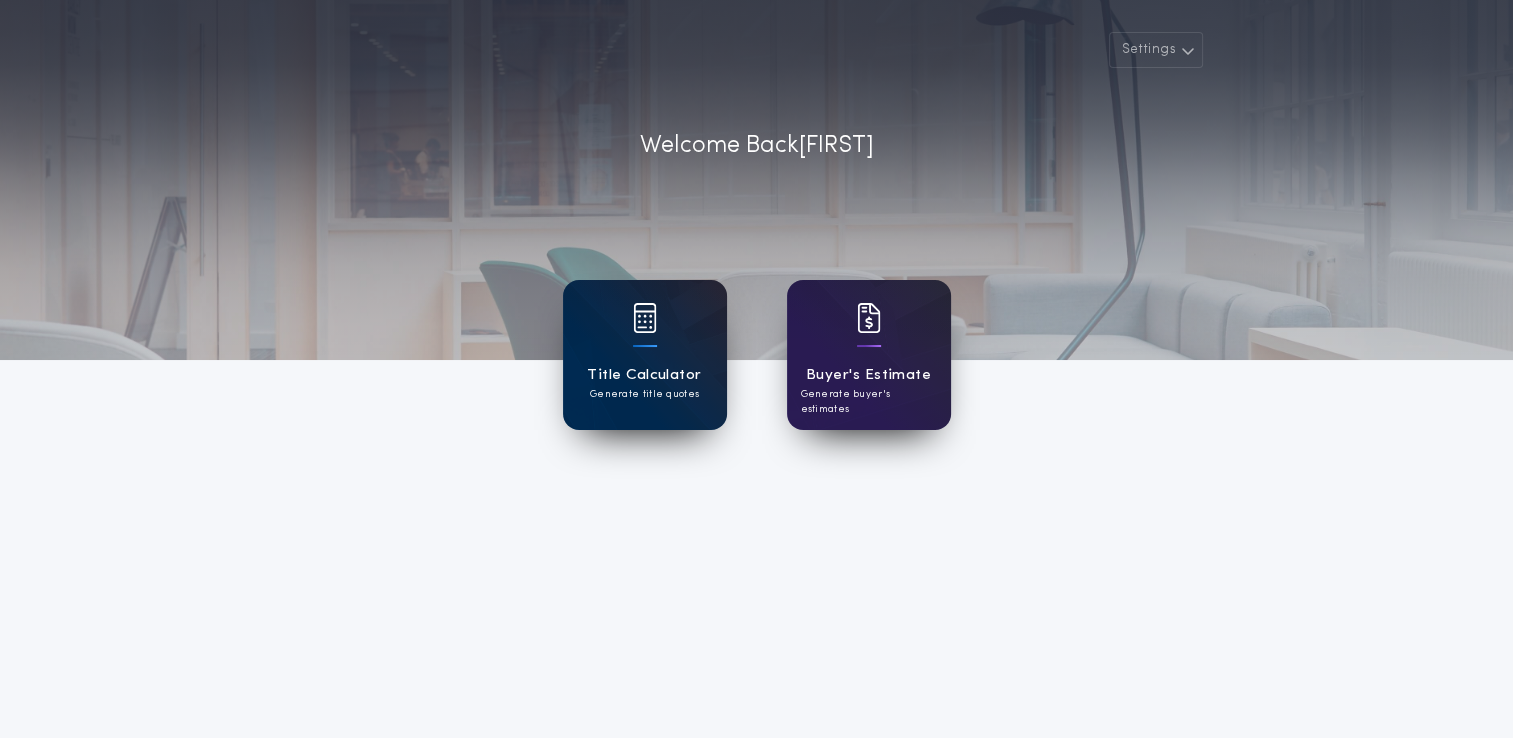 click on "Generate title quotes" at bounding box center [644, 394] 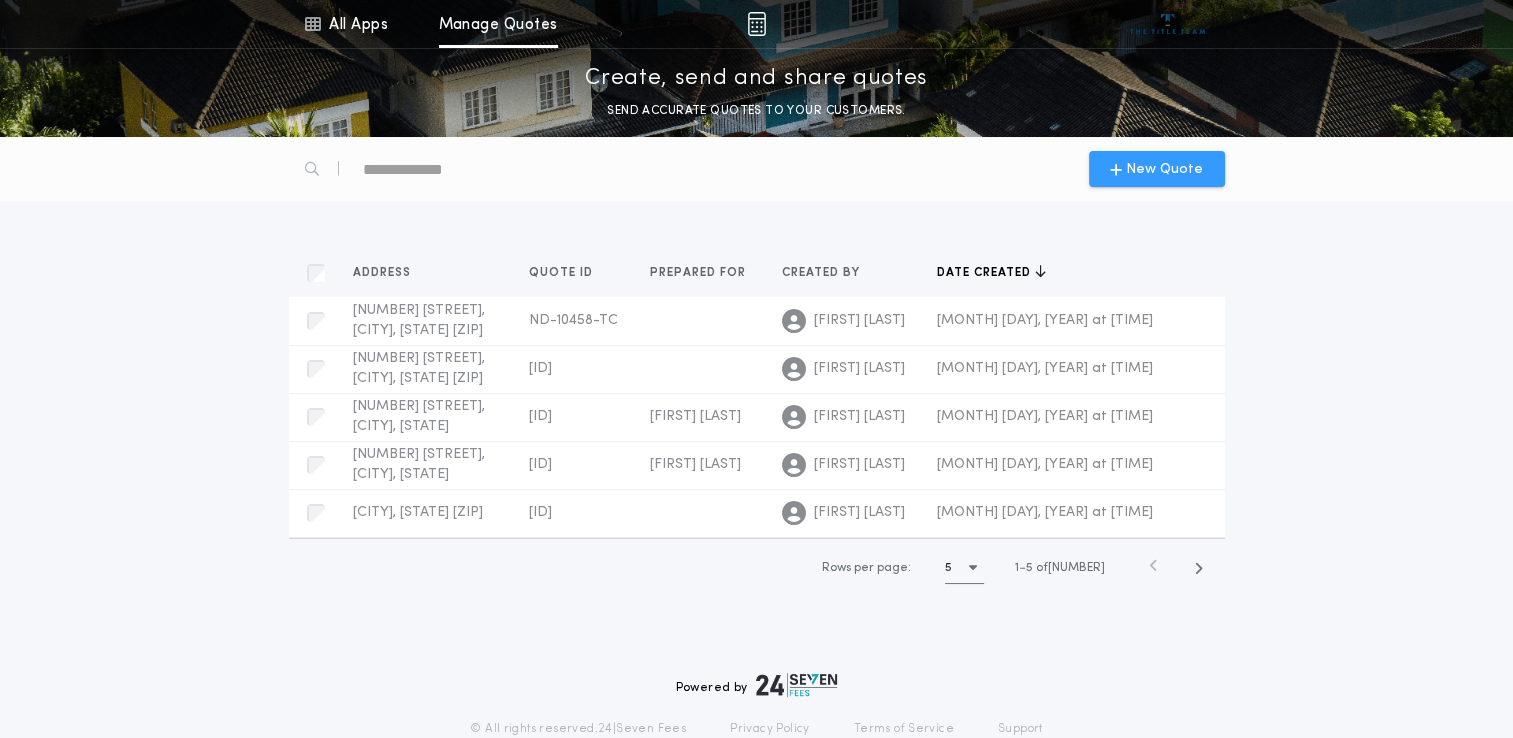 click on "New Quote" at bounding box center [1164, 169] 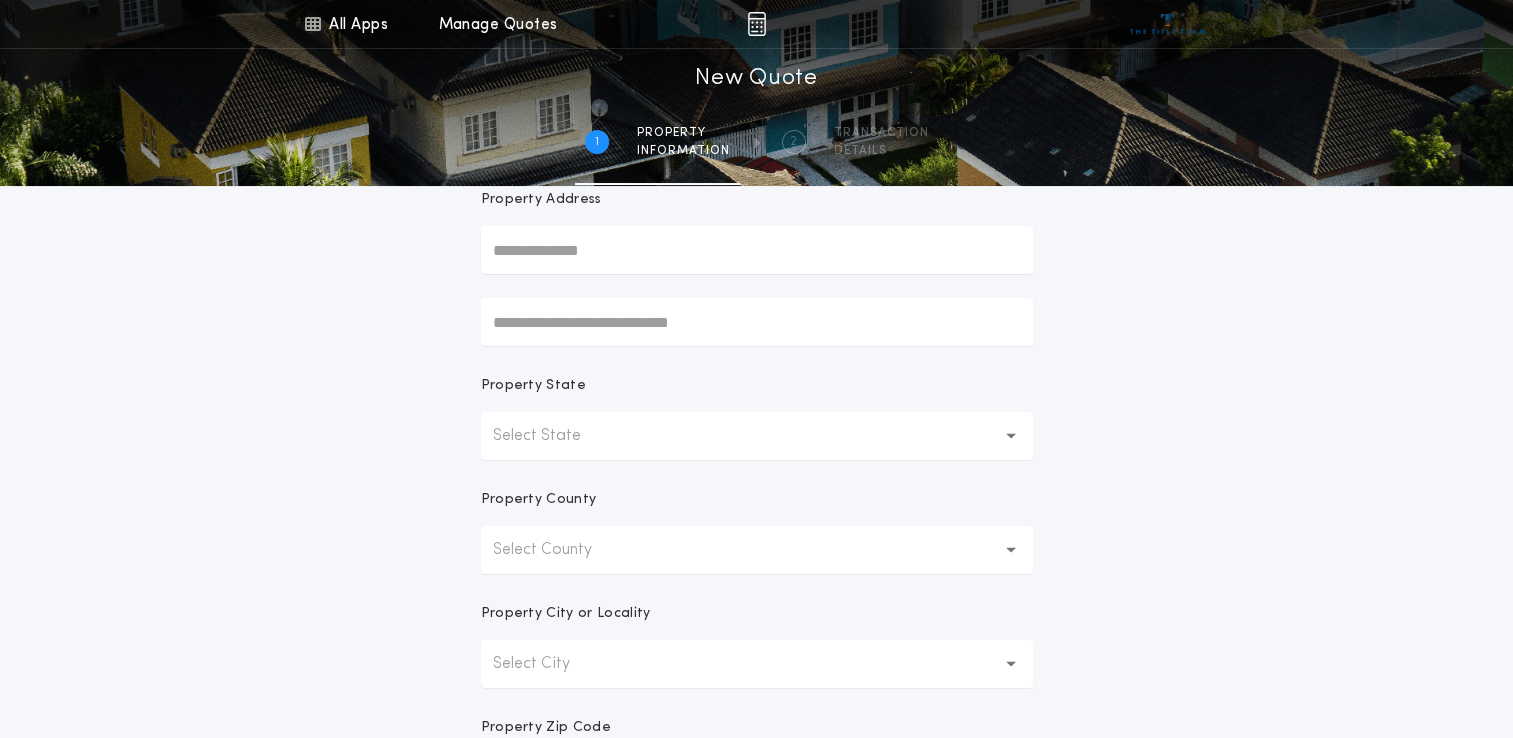 scroll, scrollTop: 242, scrollLeft: 0, axis: vertical 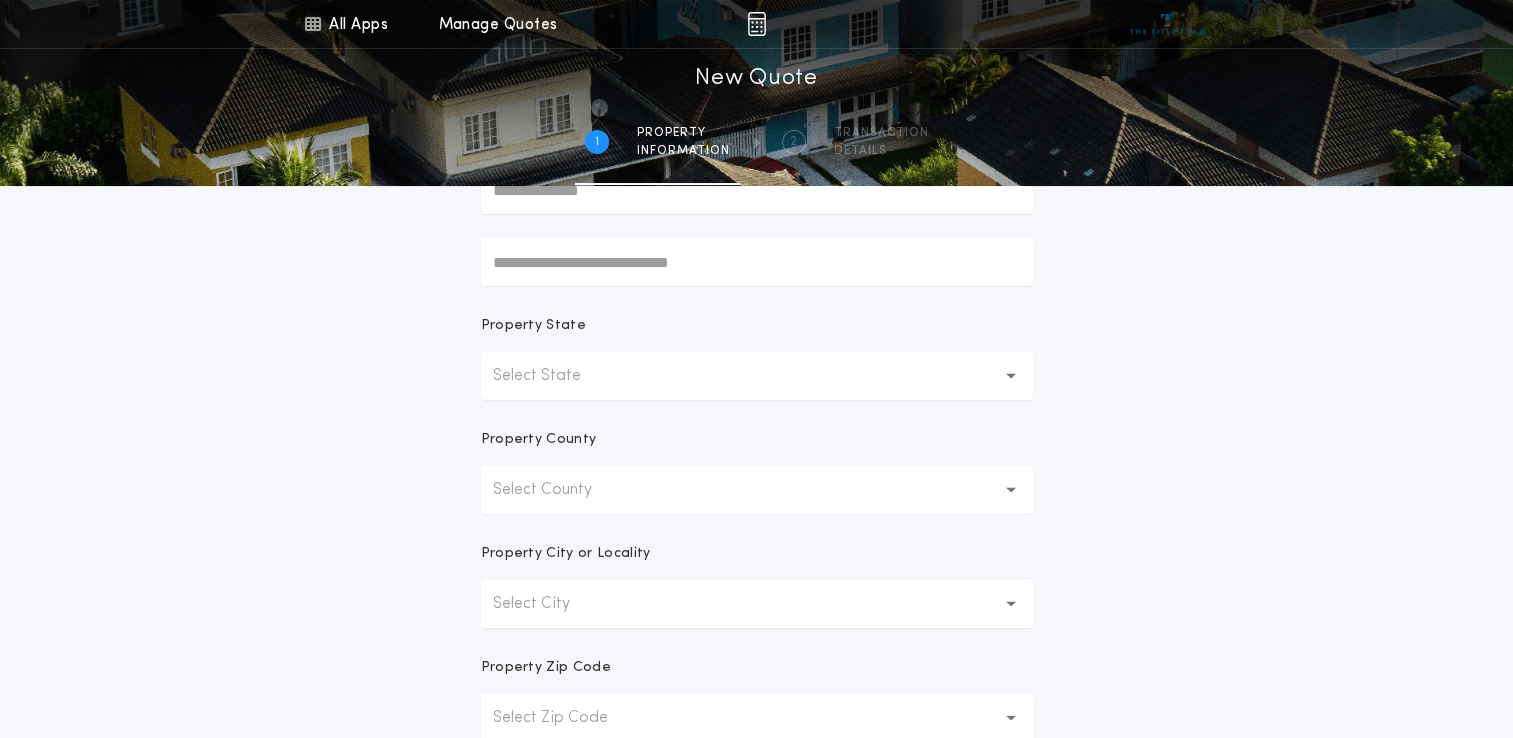 click on "Select State" at bounding box center [757, 376] 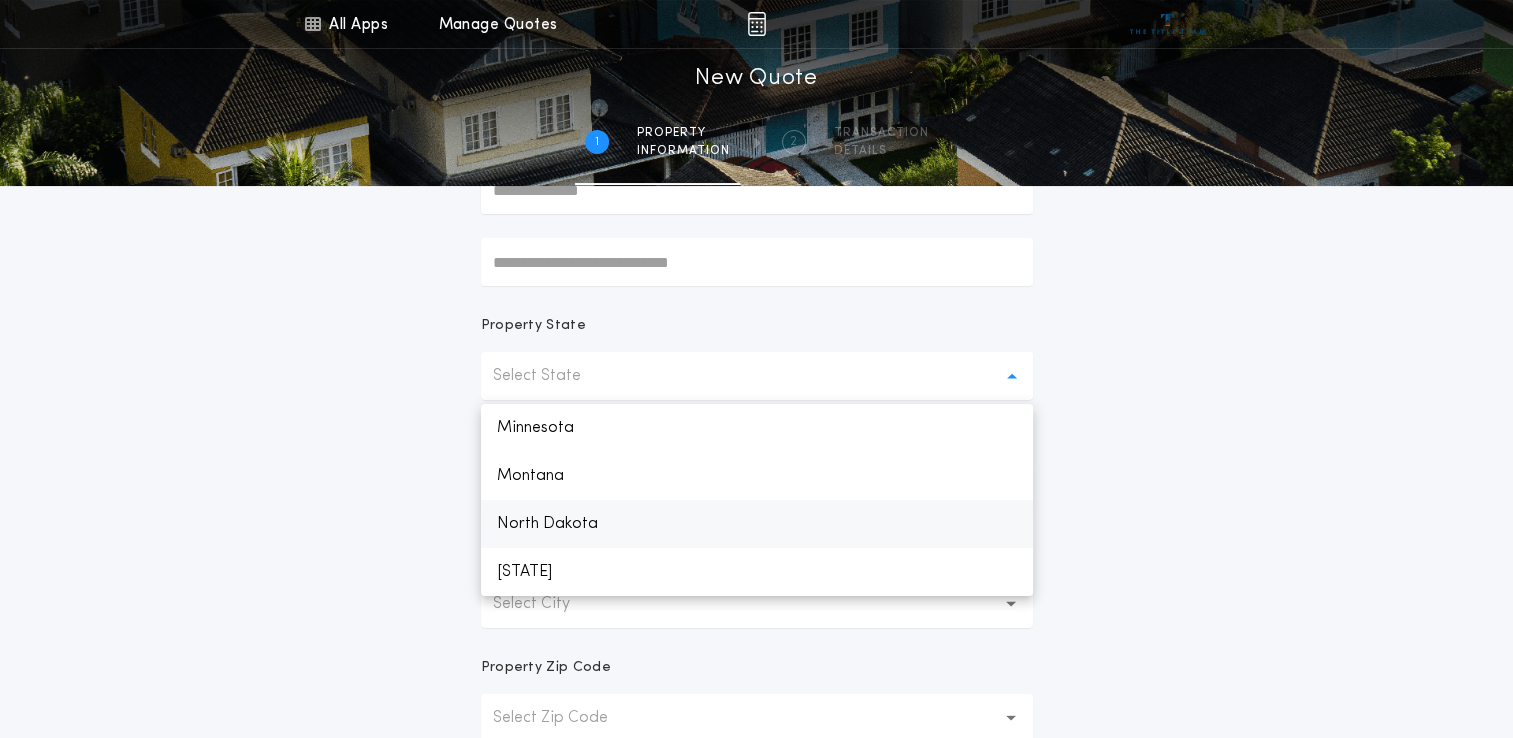 click on "North Dakota" at bounding box center [757, 524] 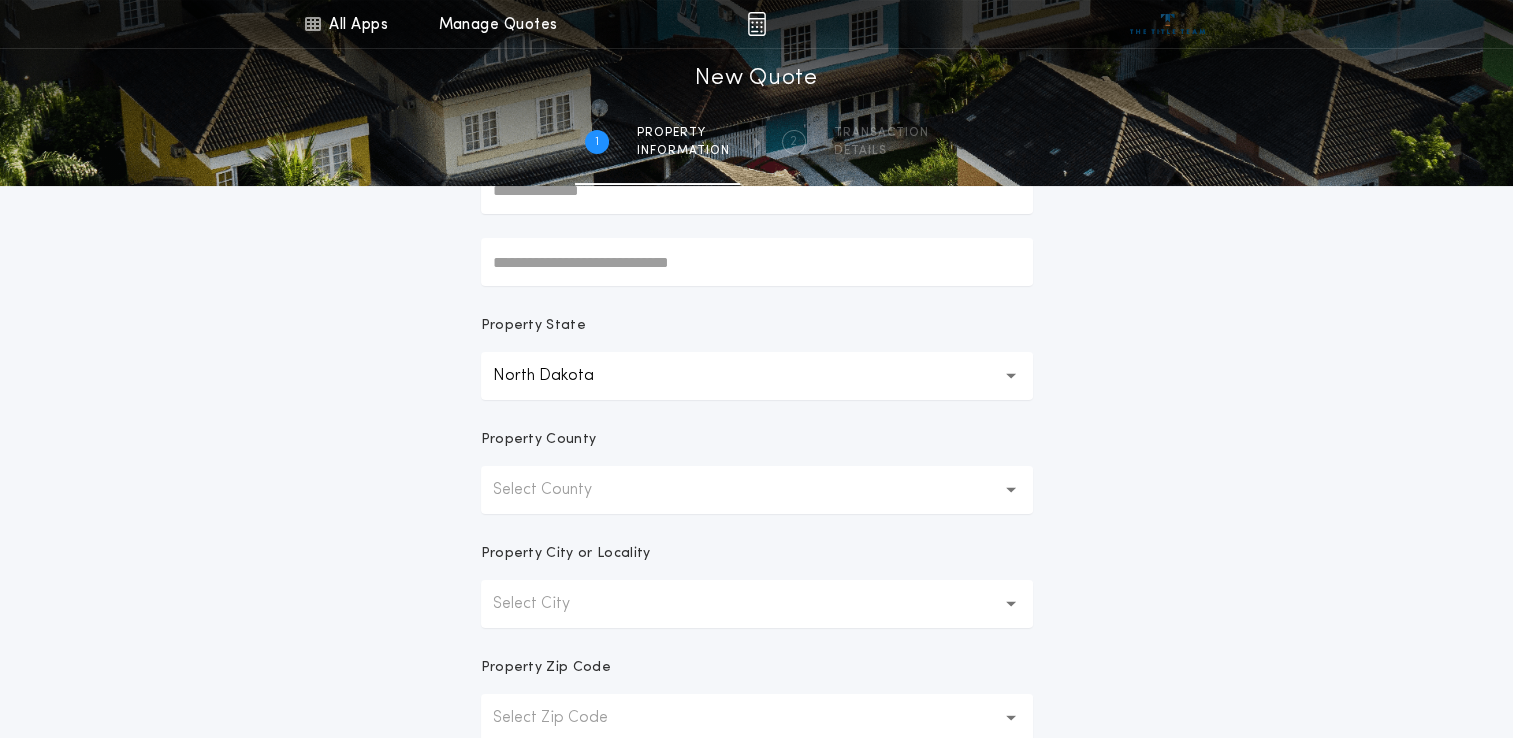 click on "Select County" at bounding box center (757, 490) 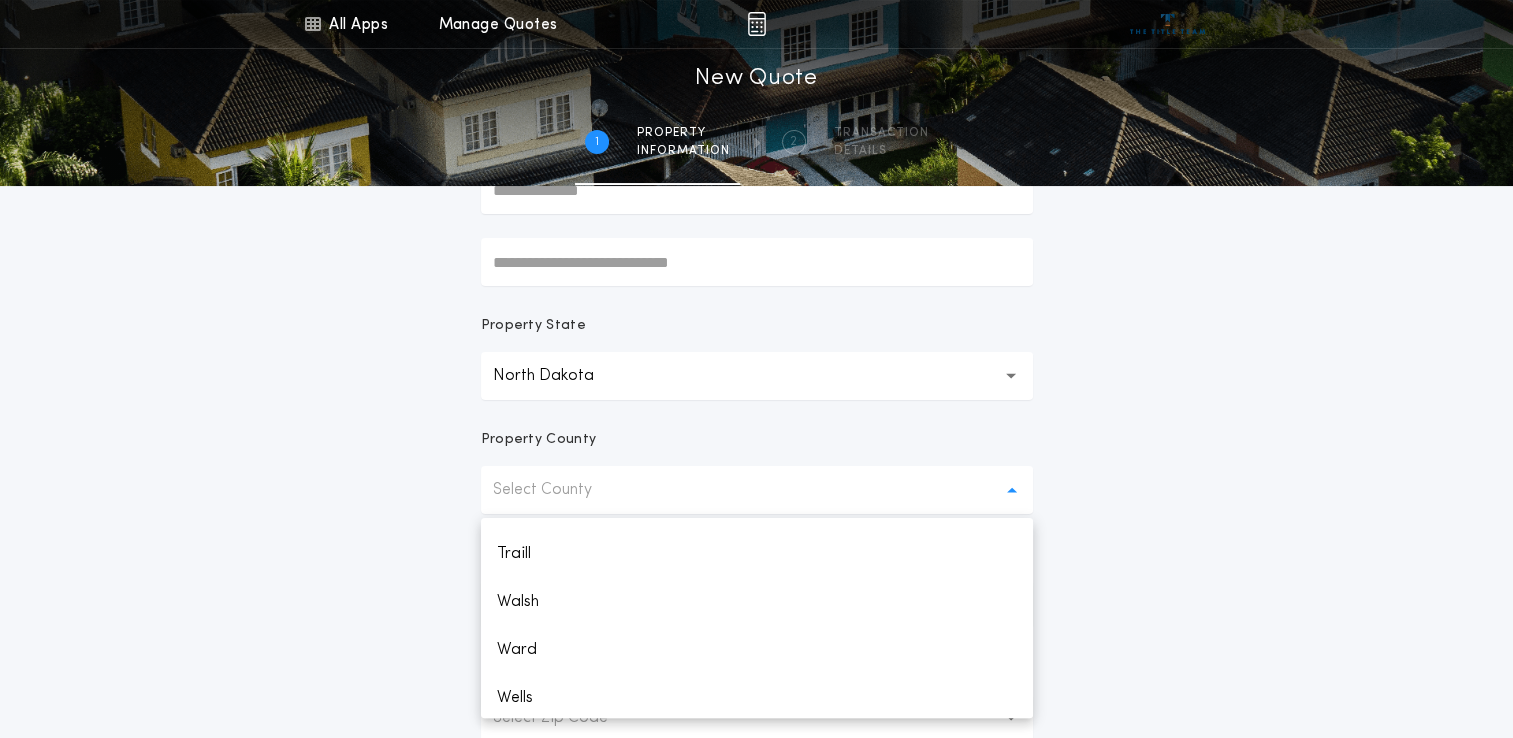 scroll, scrollTop: 2344, scrollLeft: 0, axis: vertical 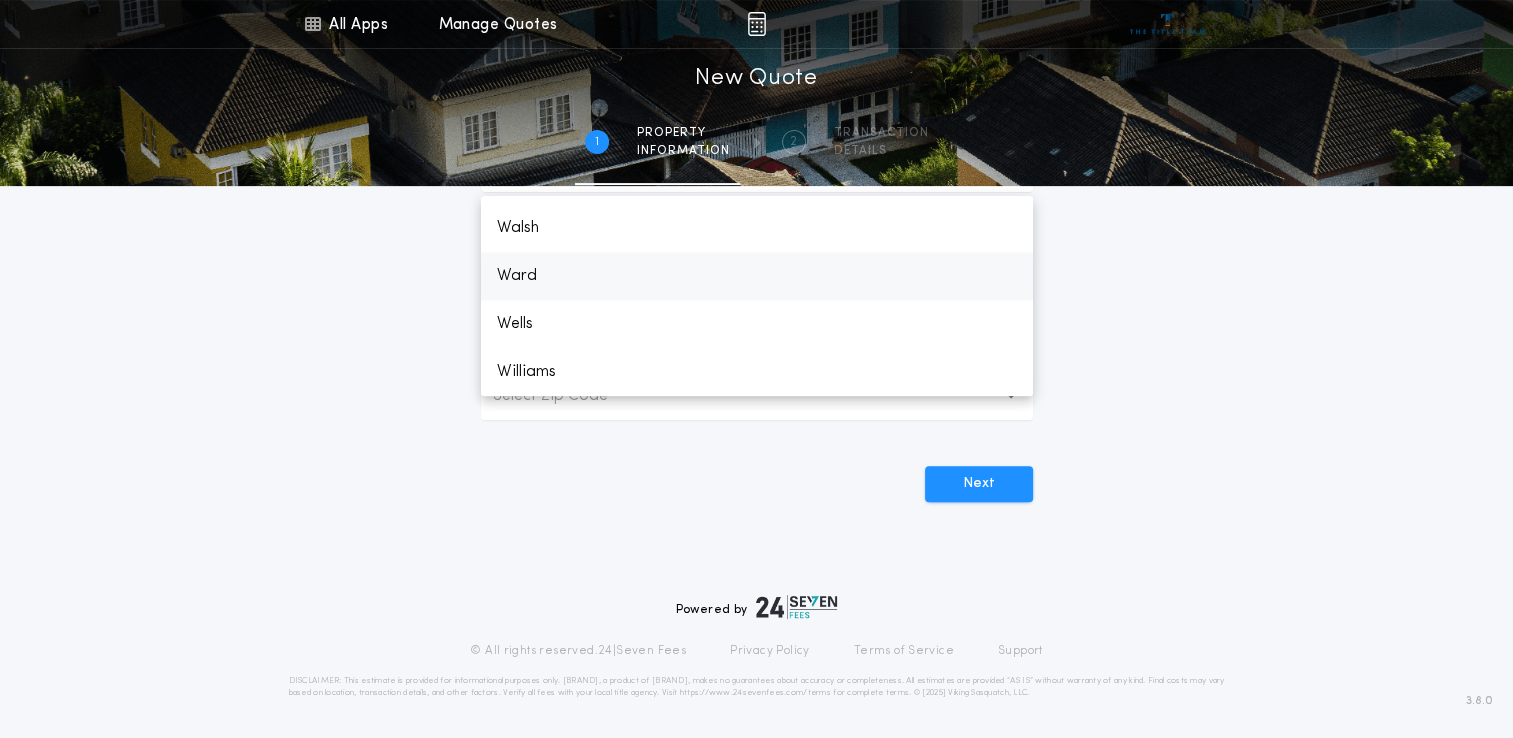 click on "Ward" at bounding box center [757, 276] 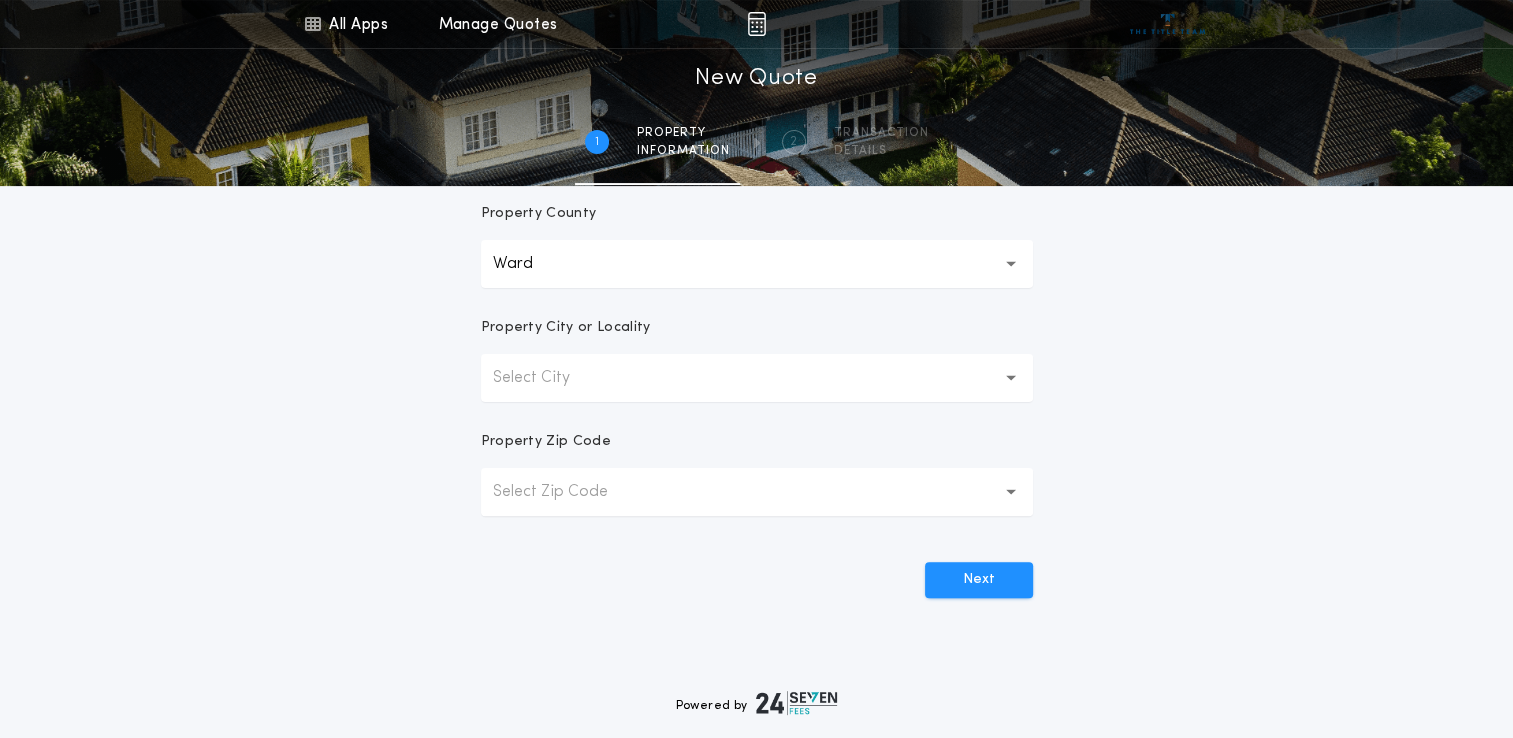 scroll, scrollTop: 467, scrollLeft: 0, axis: vertical 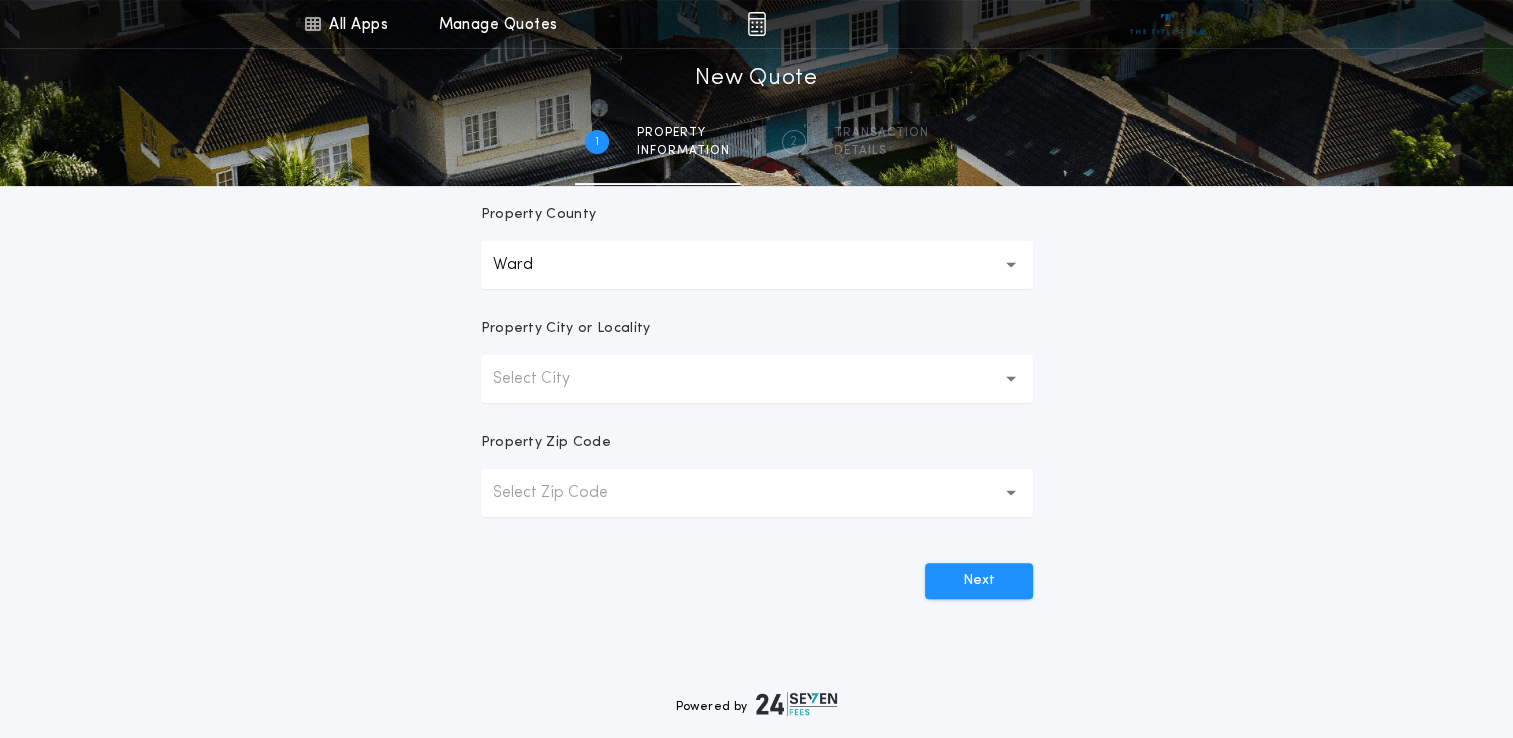 click on "Select City" at bounding box center (757, 379) 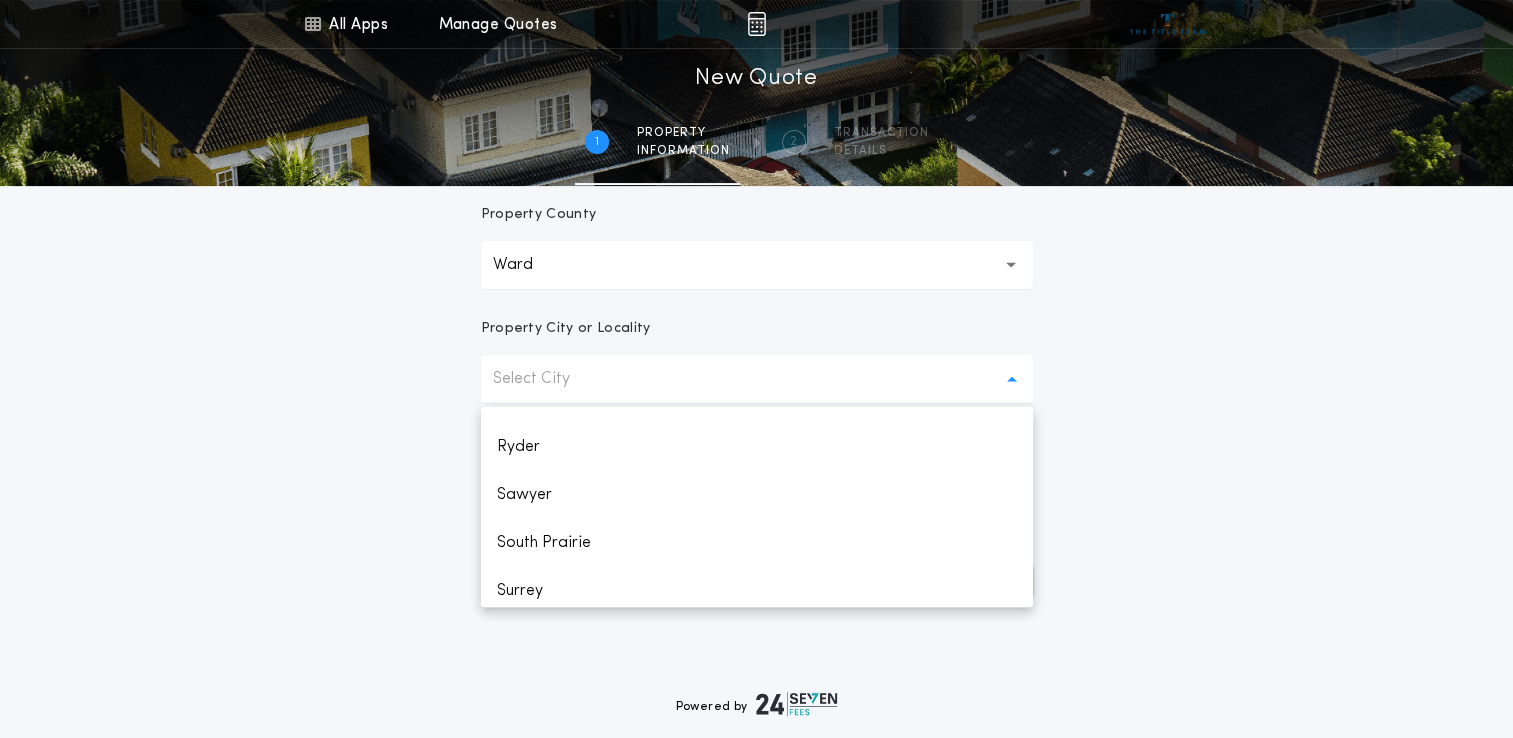 scroll, scrollTop: 1096, scrollLeft: 0, axis: vertical 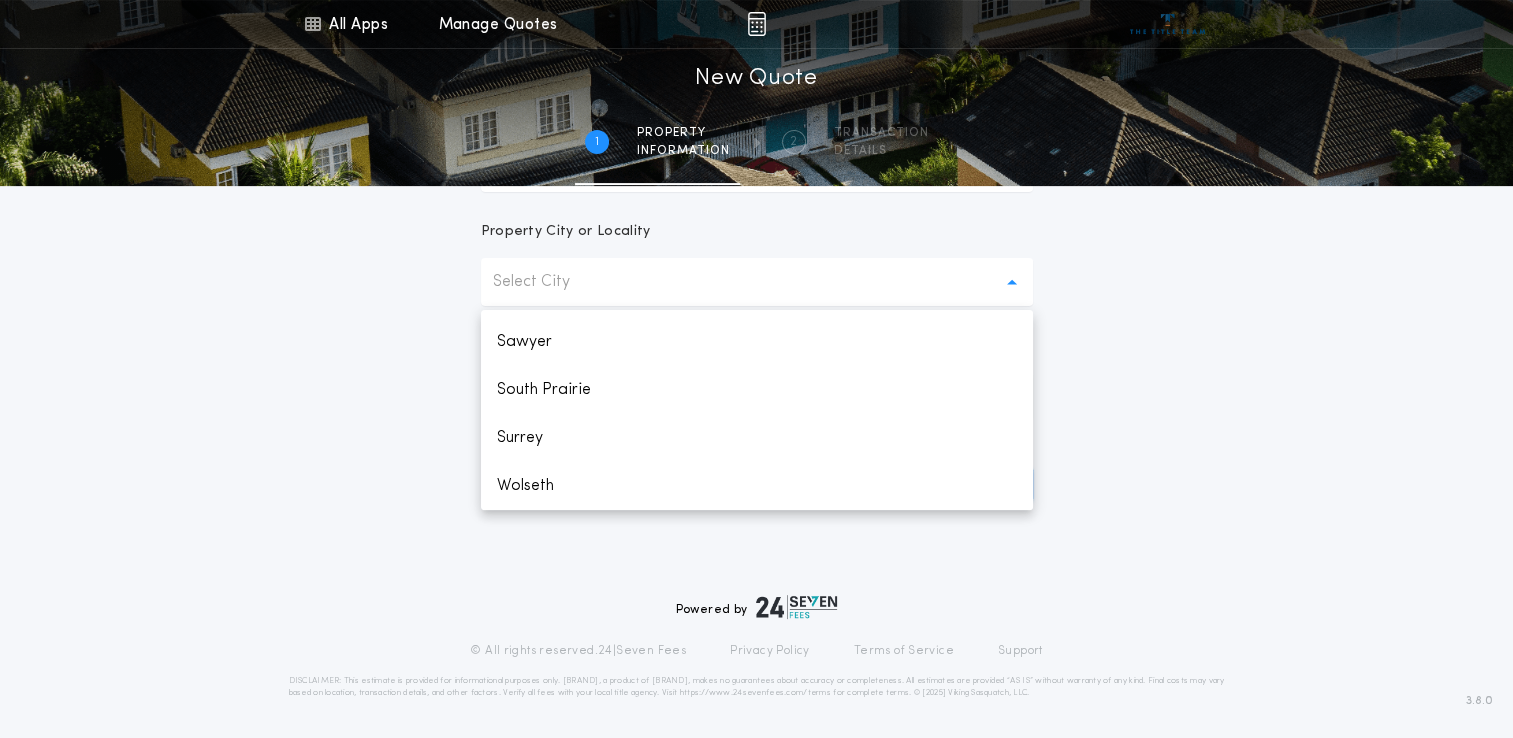 click on "All Apps Title Calculator Buyer's Estimate Menu All Apps Manage Quotes [NUMBER] /[NUMBER] New Quote [NUMBER] Property information [NUMBER] Transaction details Prepared For Property Address Property State [STATE] ** Property County [COUNTY] **** Property City or Locality Select City Aurelia Baden Berthold Burlington Carpio Des Lacs Donnybrook Douglas Drady Foxholm Hartland Hesnault Kenaston Kenmare Logan Lonetree Makoti Minot Minot AFB Niobe Ralston Ruthville Ryder Sawyer South Prairie Surrey Wolseth Property Zip Code Select Zip Code Next" at bounding box center (756, 7) 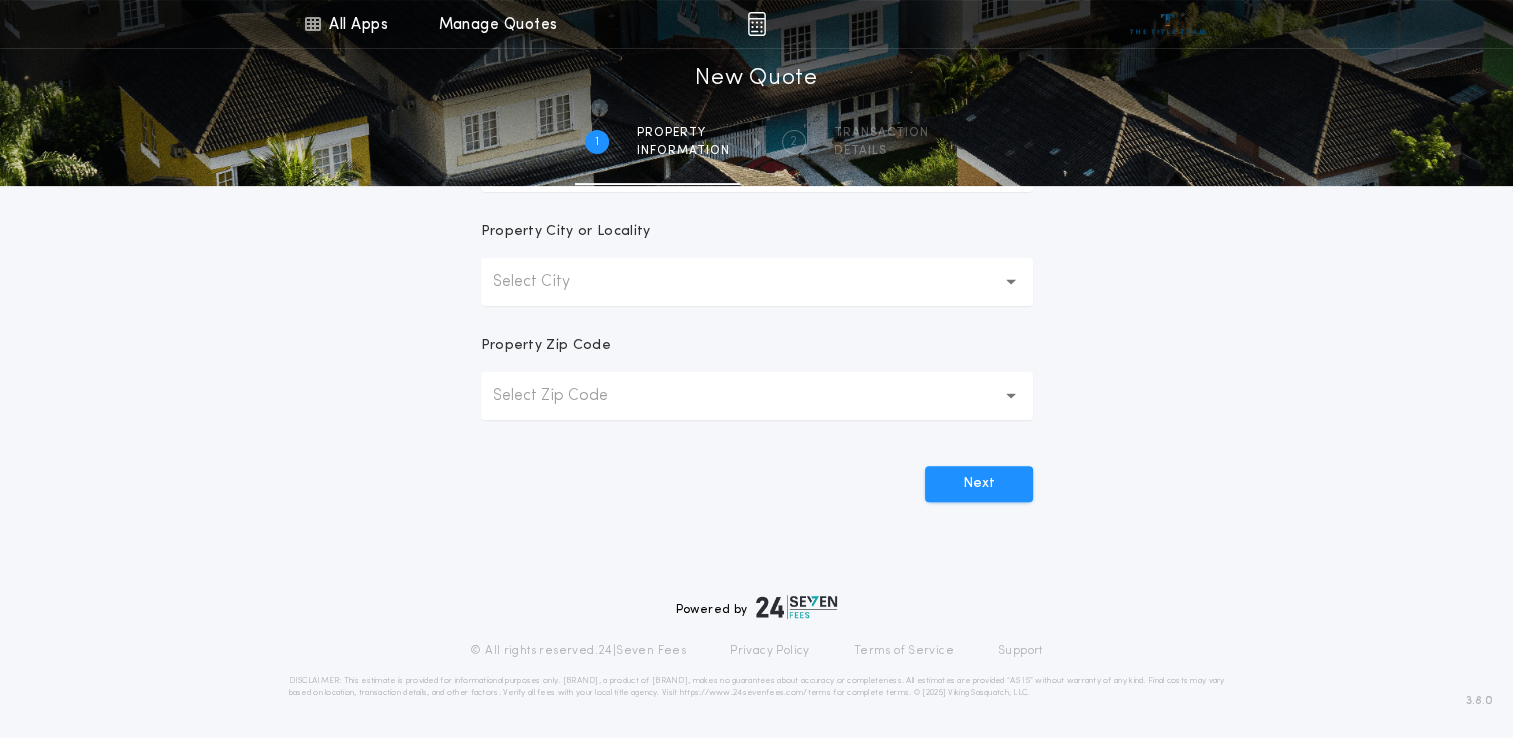 scroll, scrollTop: 212, scrollLeft: 0, axis: vertical 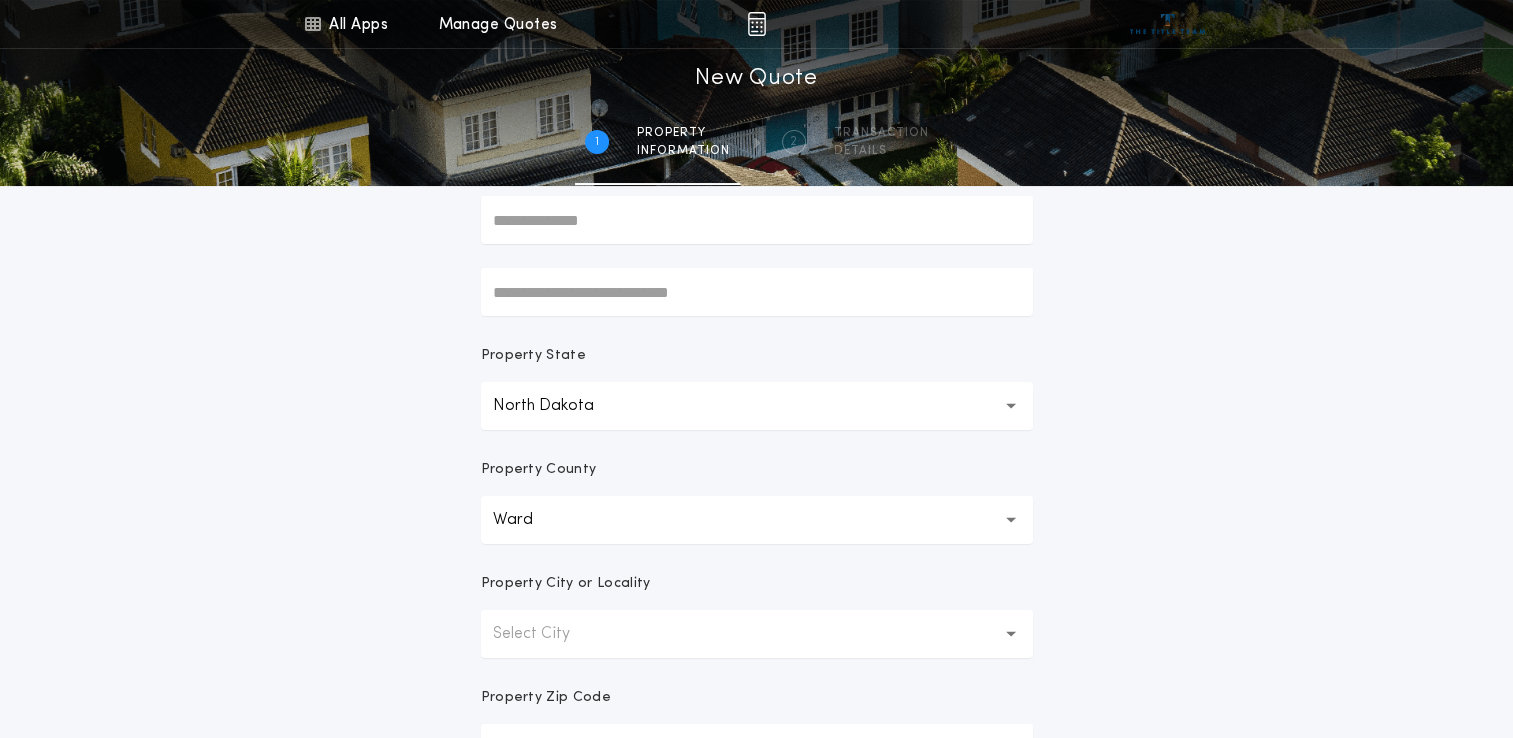 click on "[COUNTY] ****" at bounding box center [757, 520] 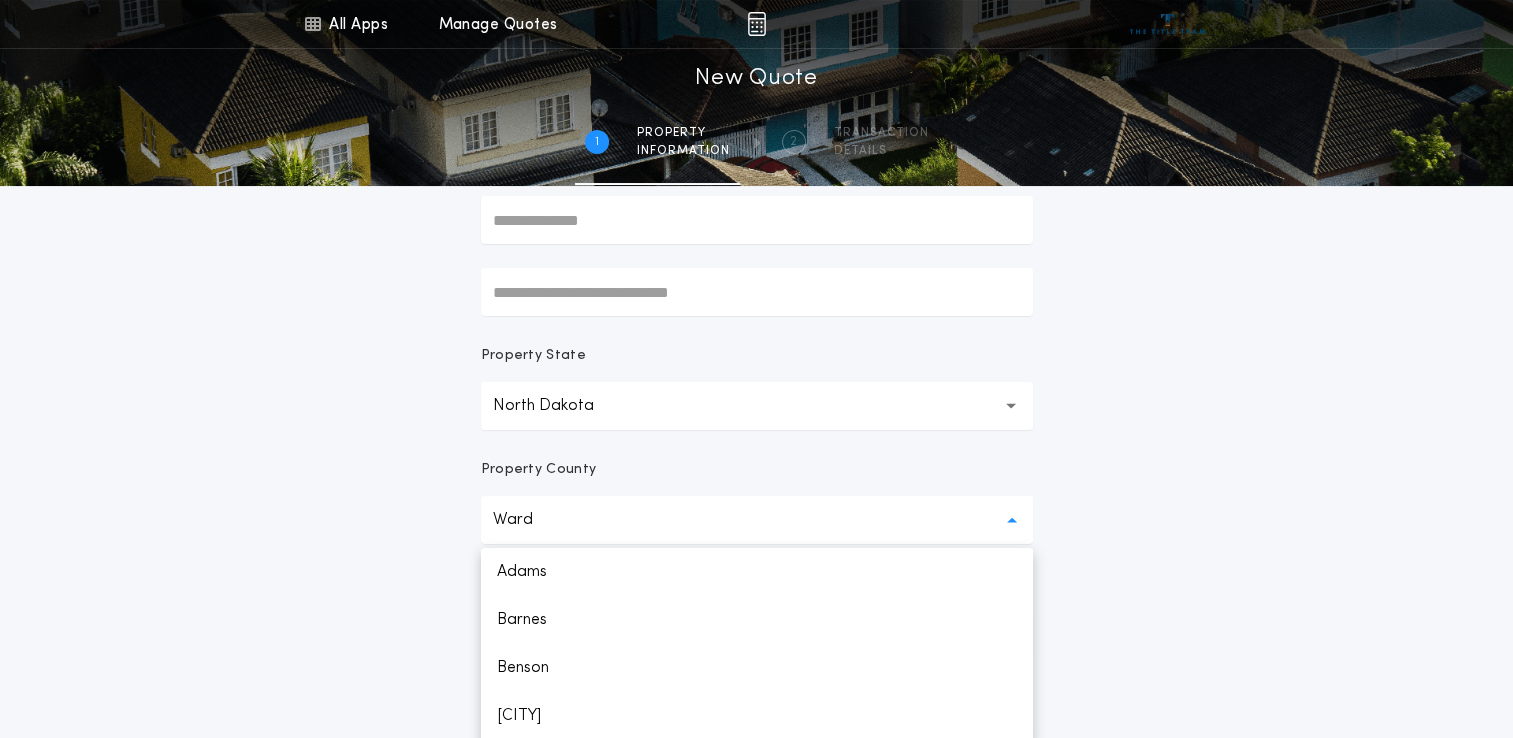 scroll, scrollTop: 221, scrollLeft: 0, axis: vertical 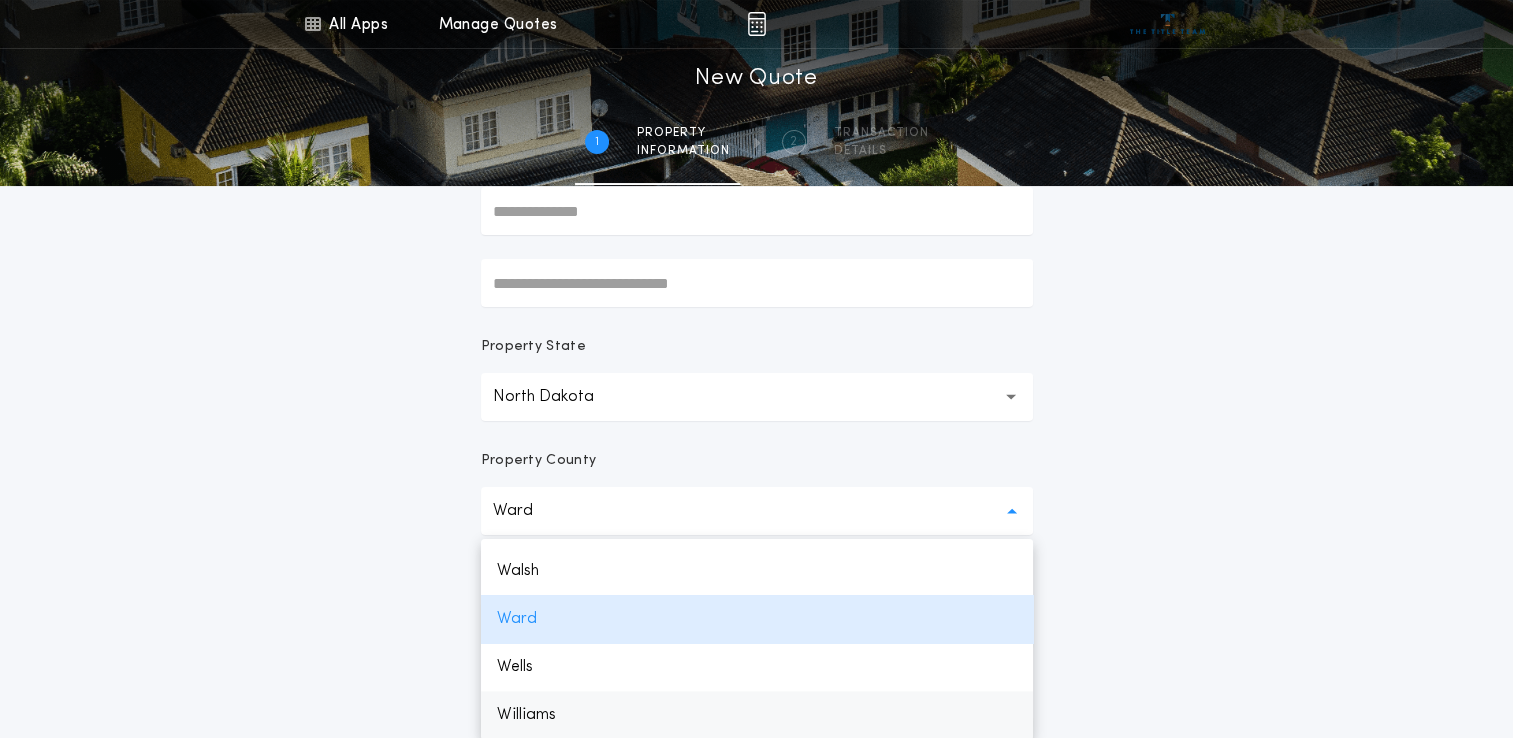 click on "Williams" at bounding box center (757, 715) 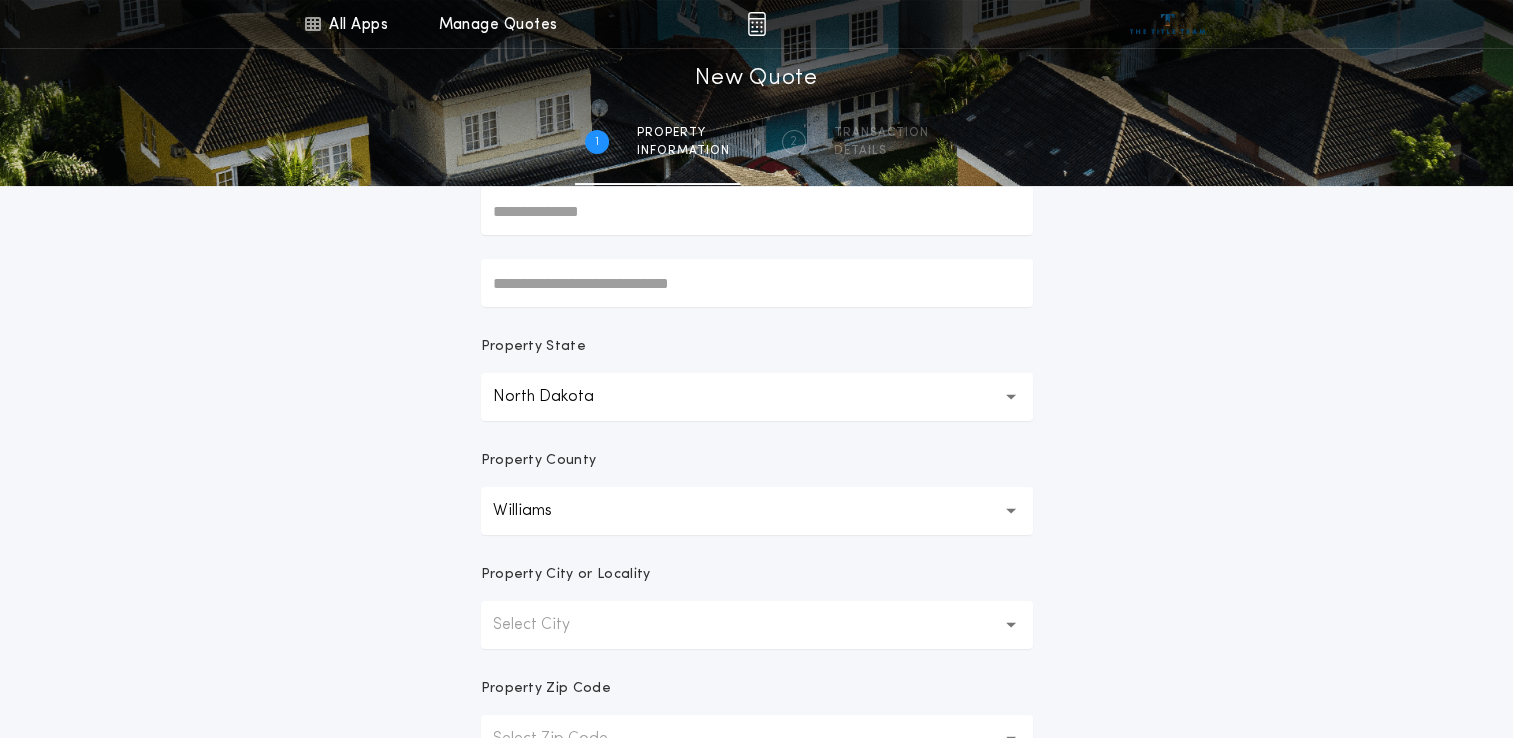 click on "Select City" at bounding box center (757, 625) 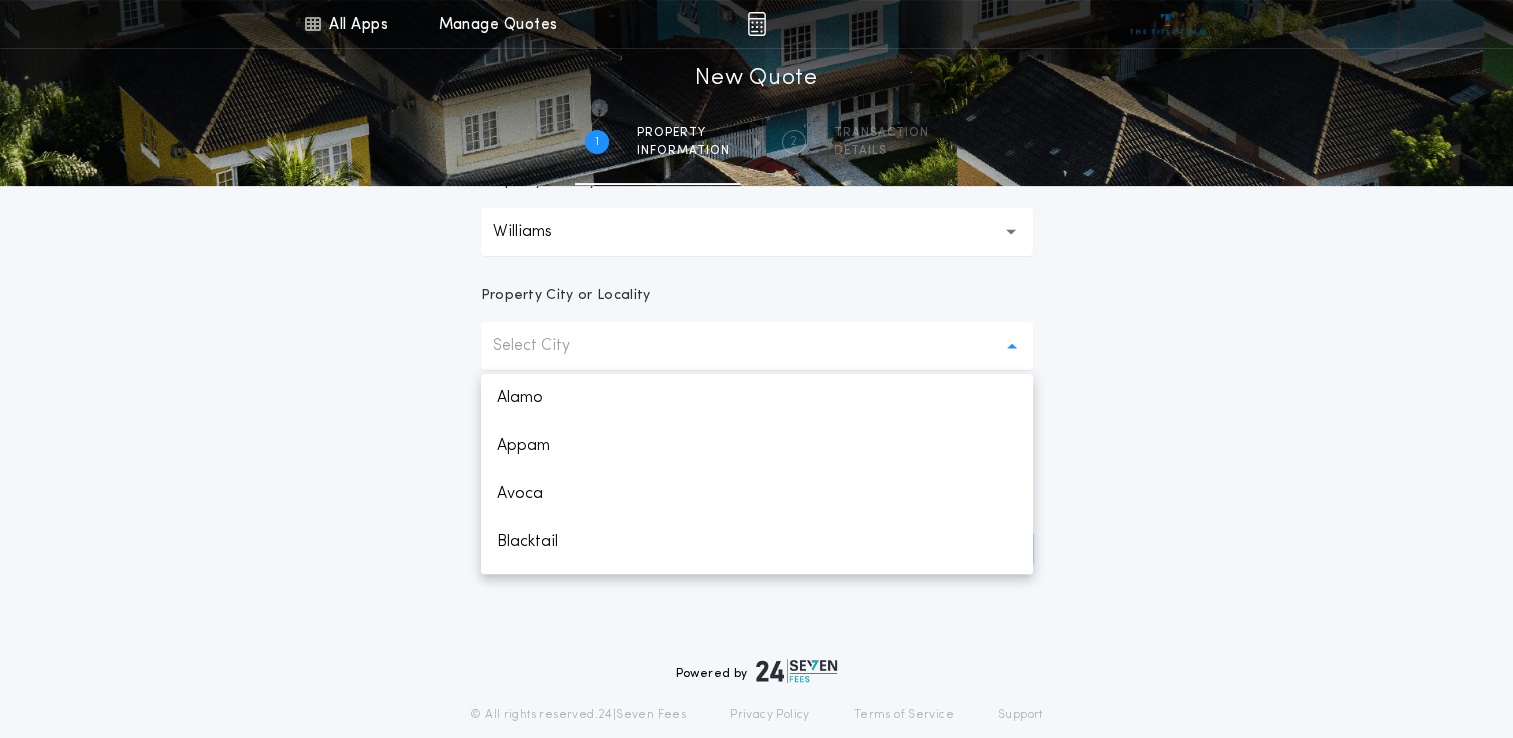 scroll, scrollTop: 500, scrollLeft: 0, axis: vertical 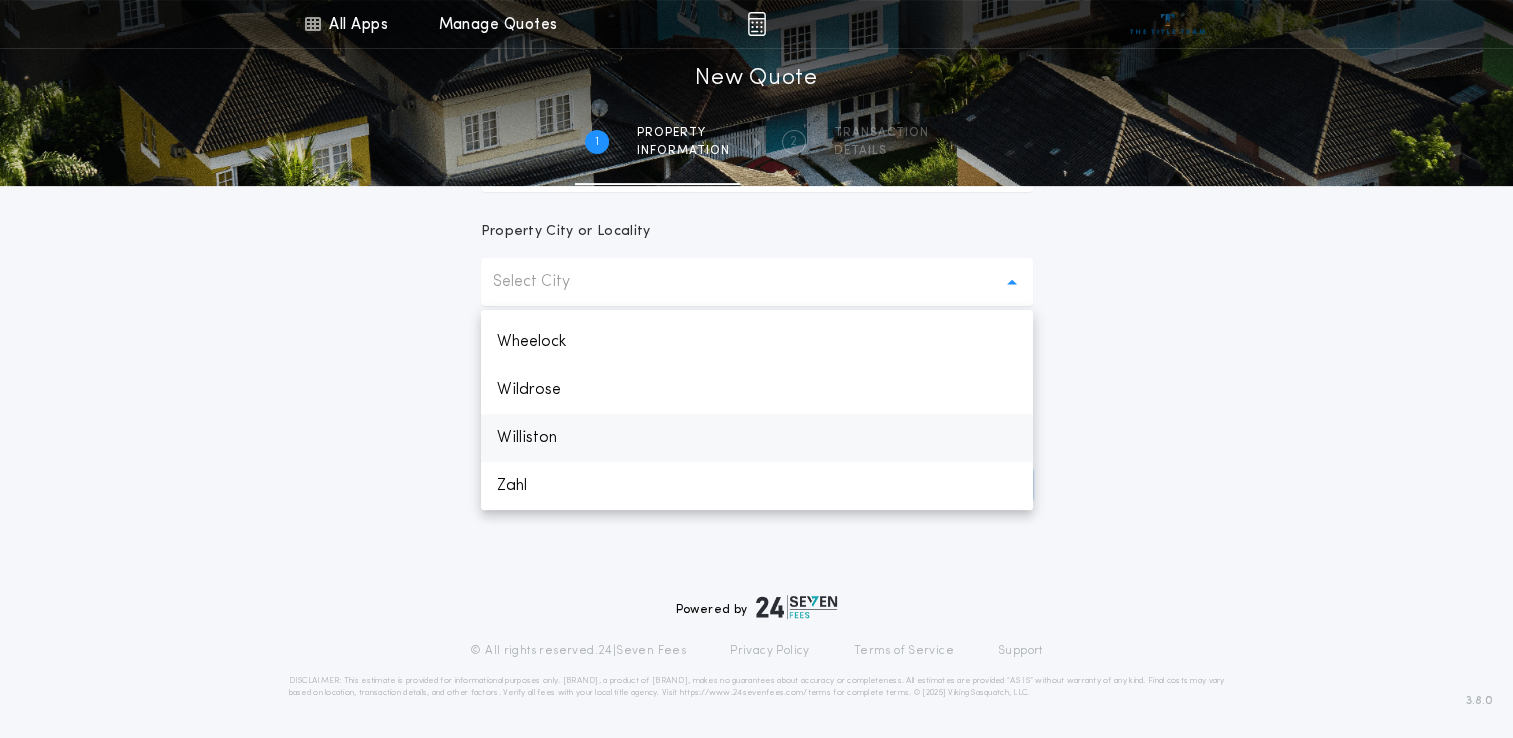 click on "Williston" at bounding box center [757, 438] 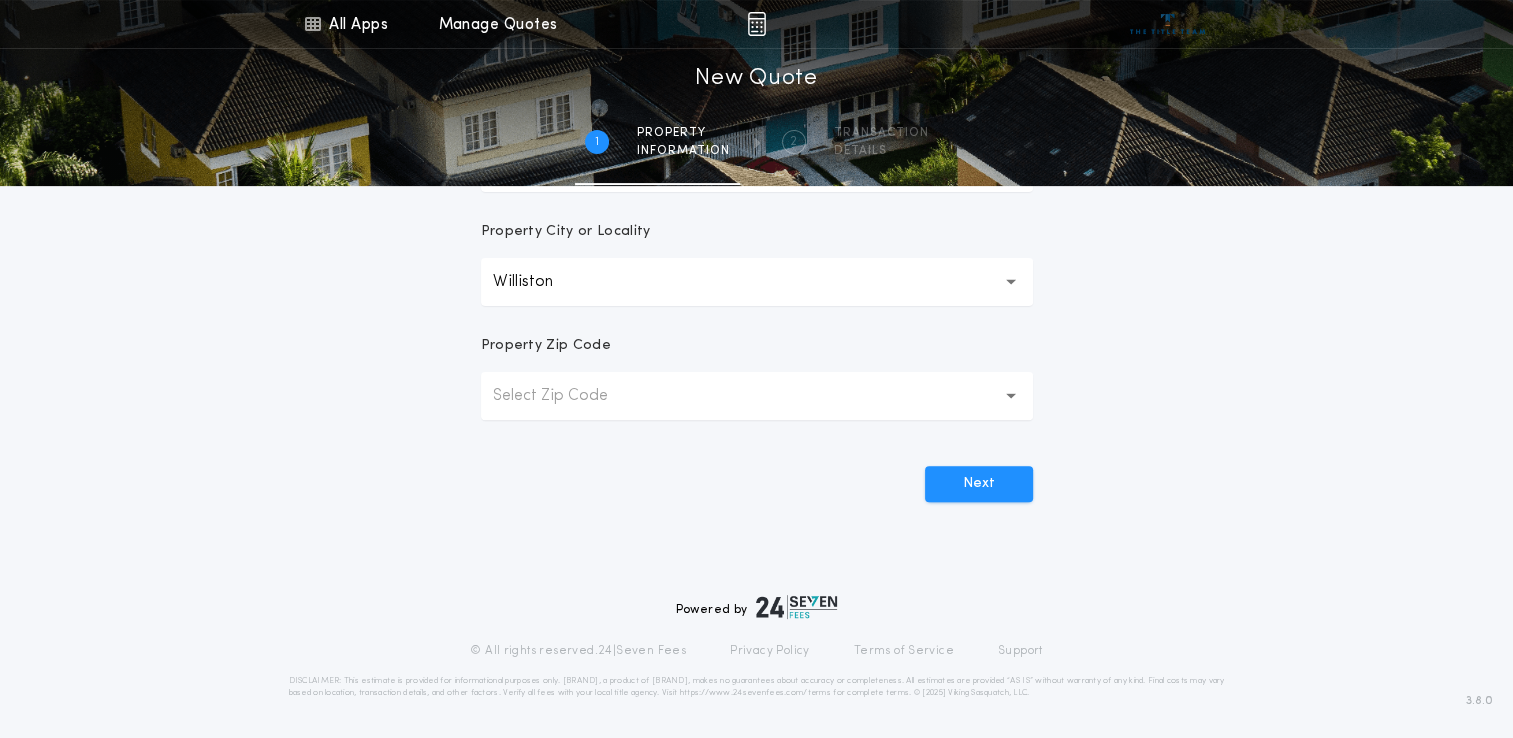 click on "Select Zip Code" at bounding box center [757, 396] 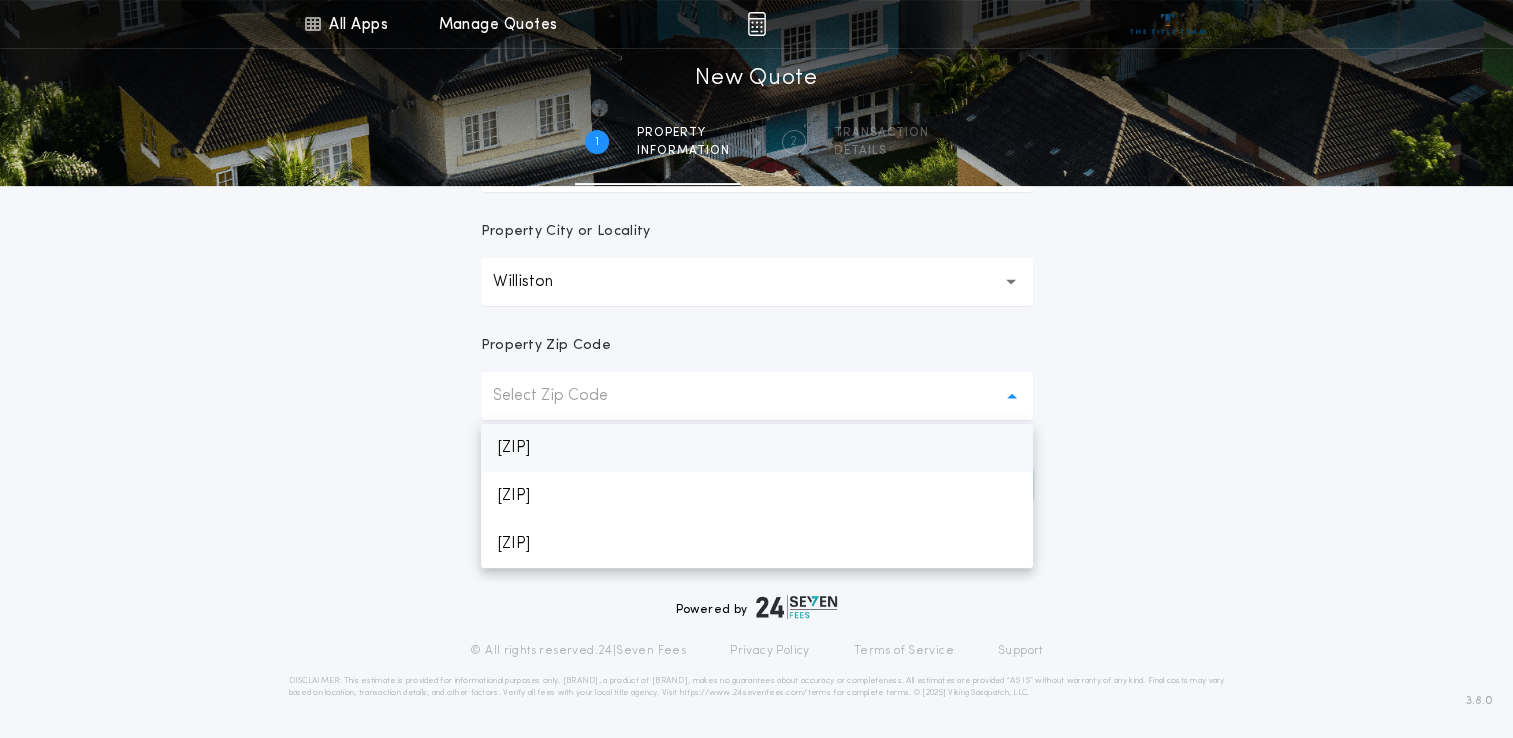 click on "[ZIP]" at bounding box center (757, 448) 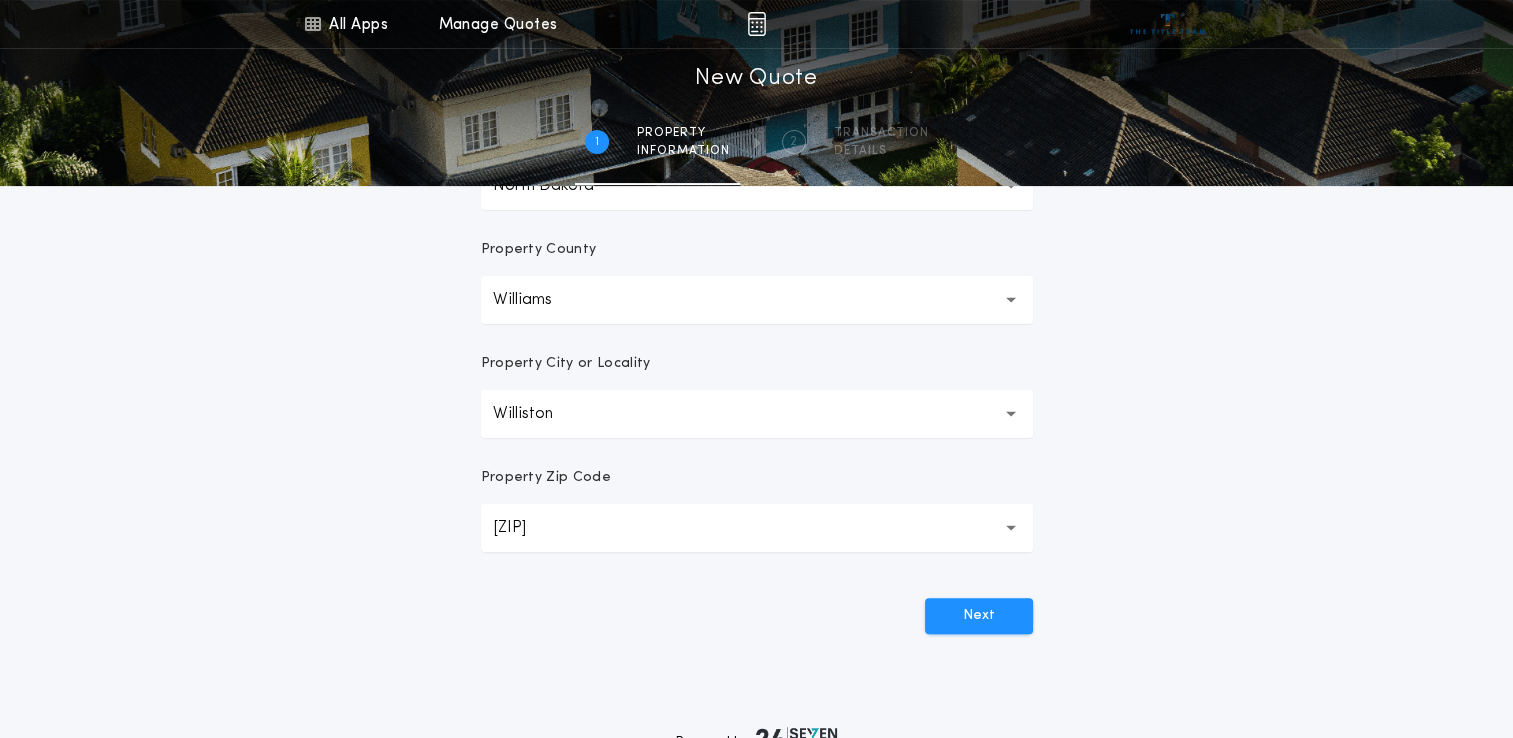scroll, scrollTop: 442, scrollLeft: 0, axis: vertical 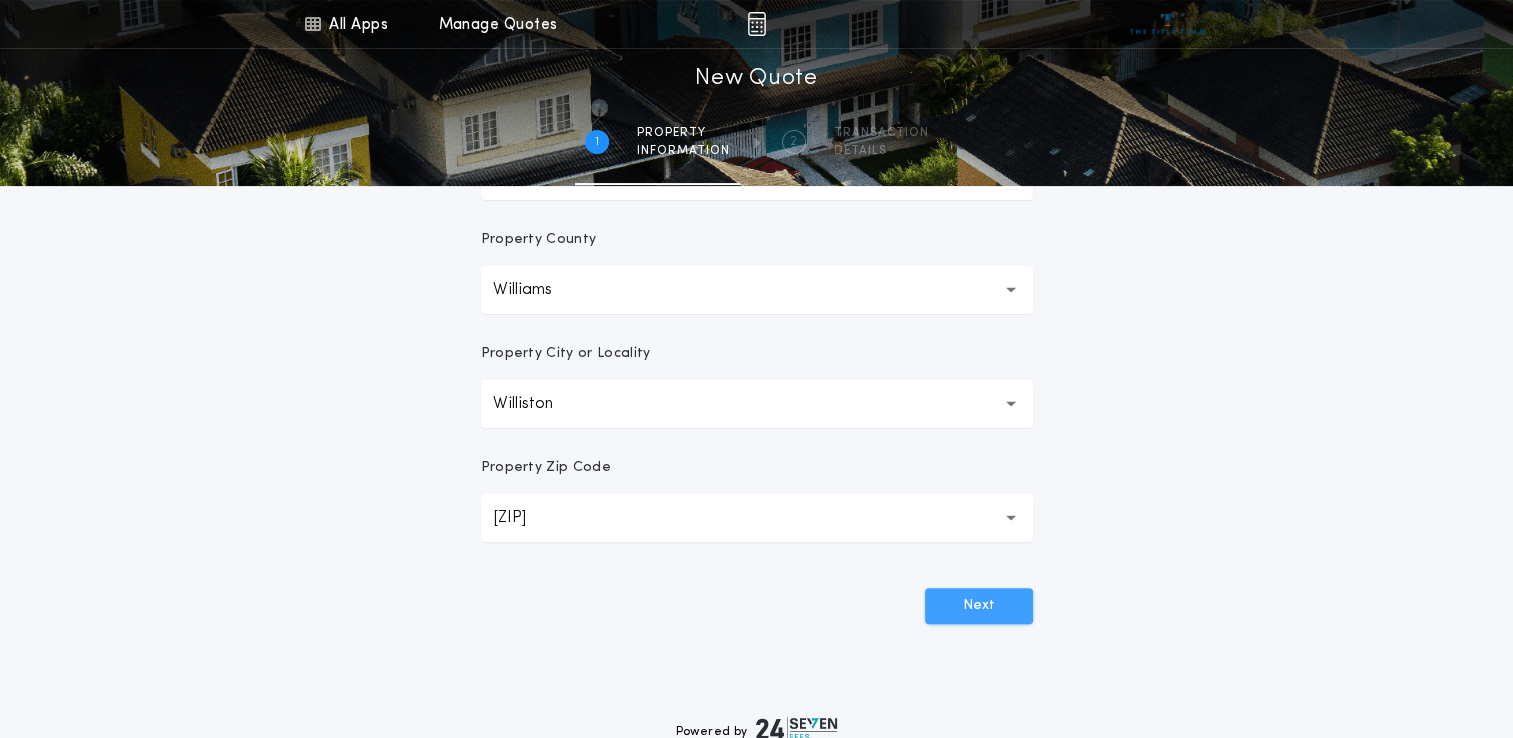 click on "Next" at bounding box center (979, 606) 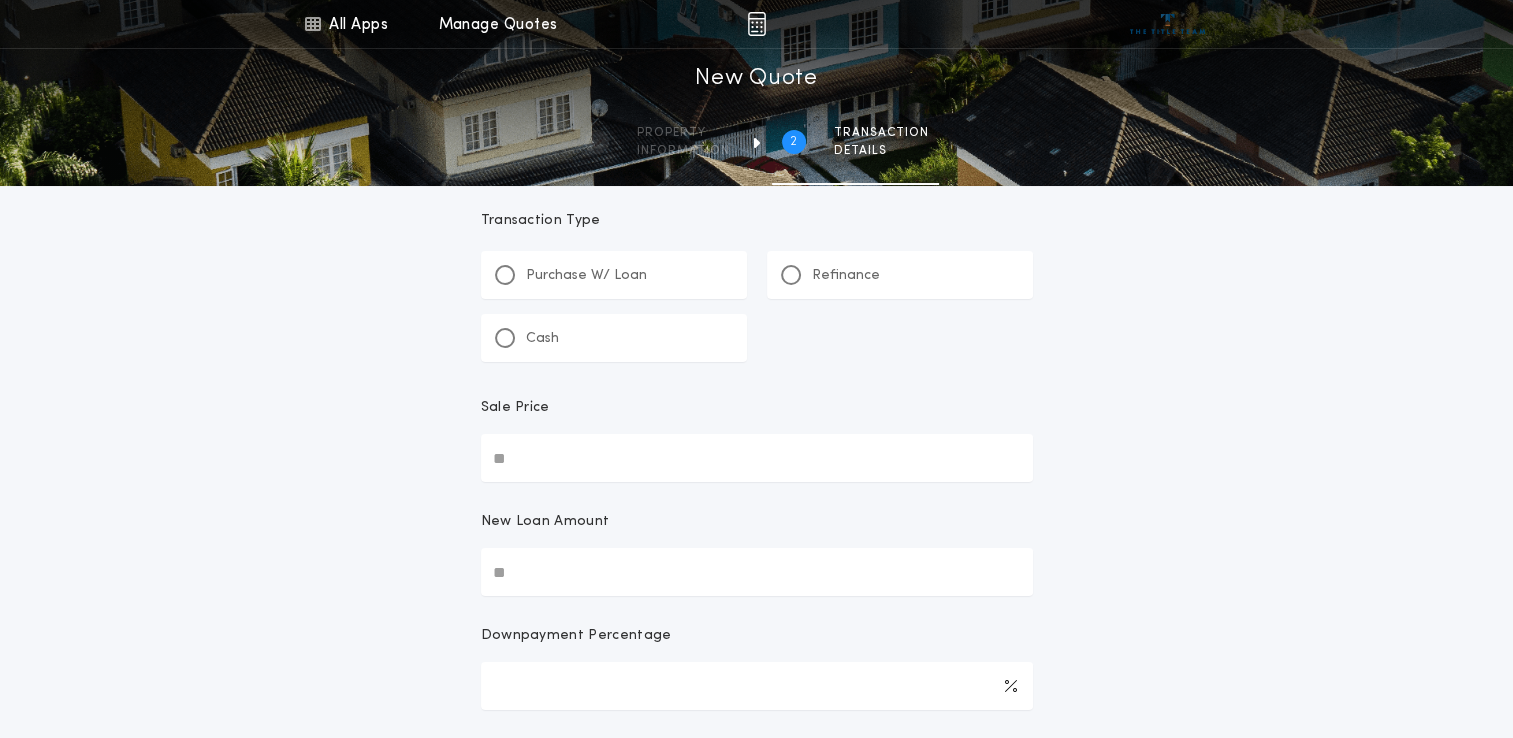 scroll, scrollTop: 24, scrollLeft: 0, axis: vertical 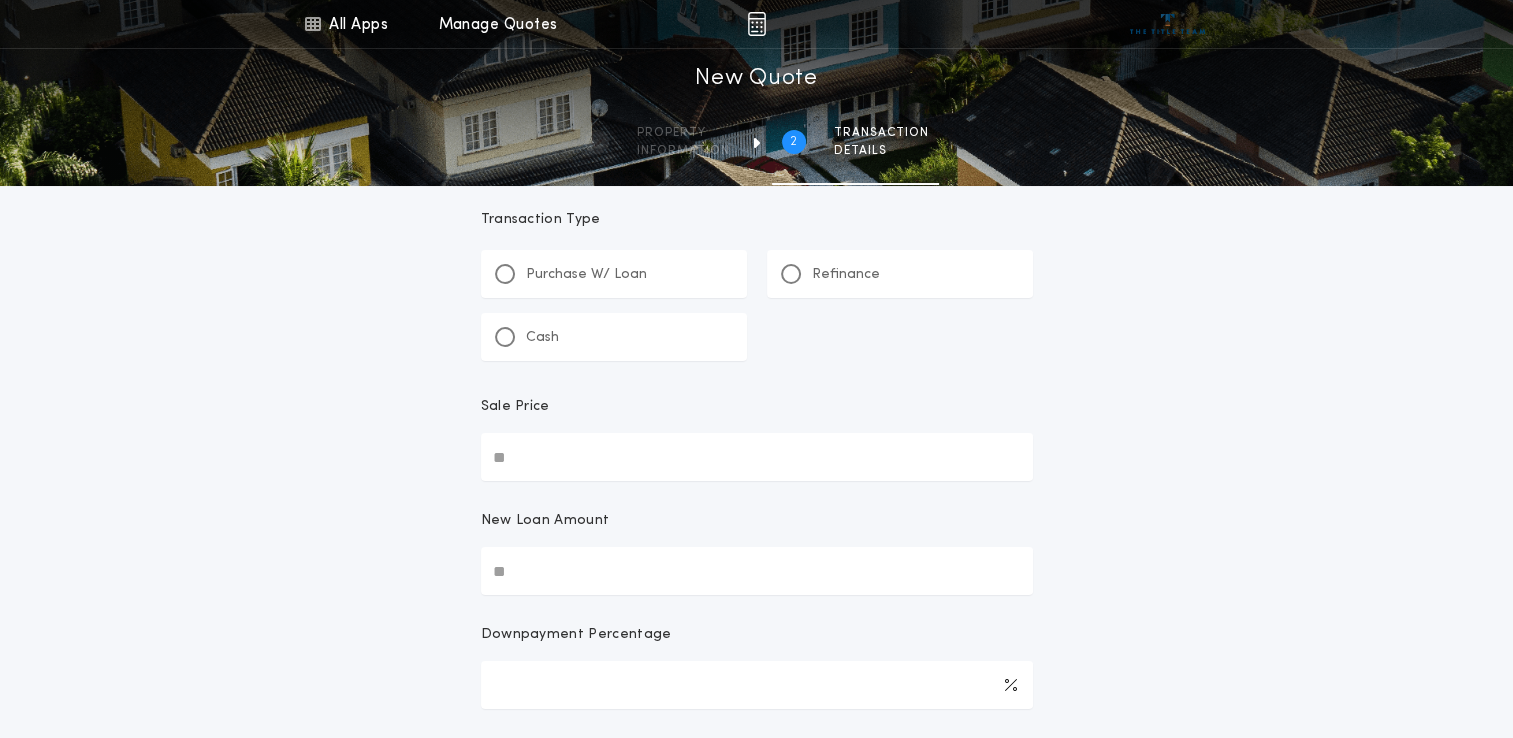 click on "Purchase W/ Loan" at bounding box center [614, 274] 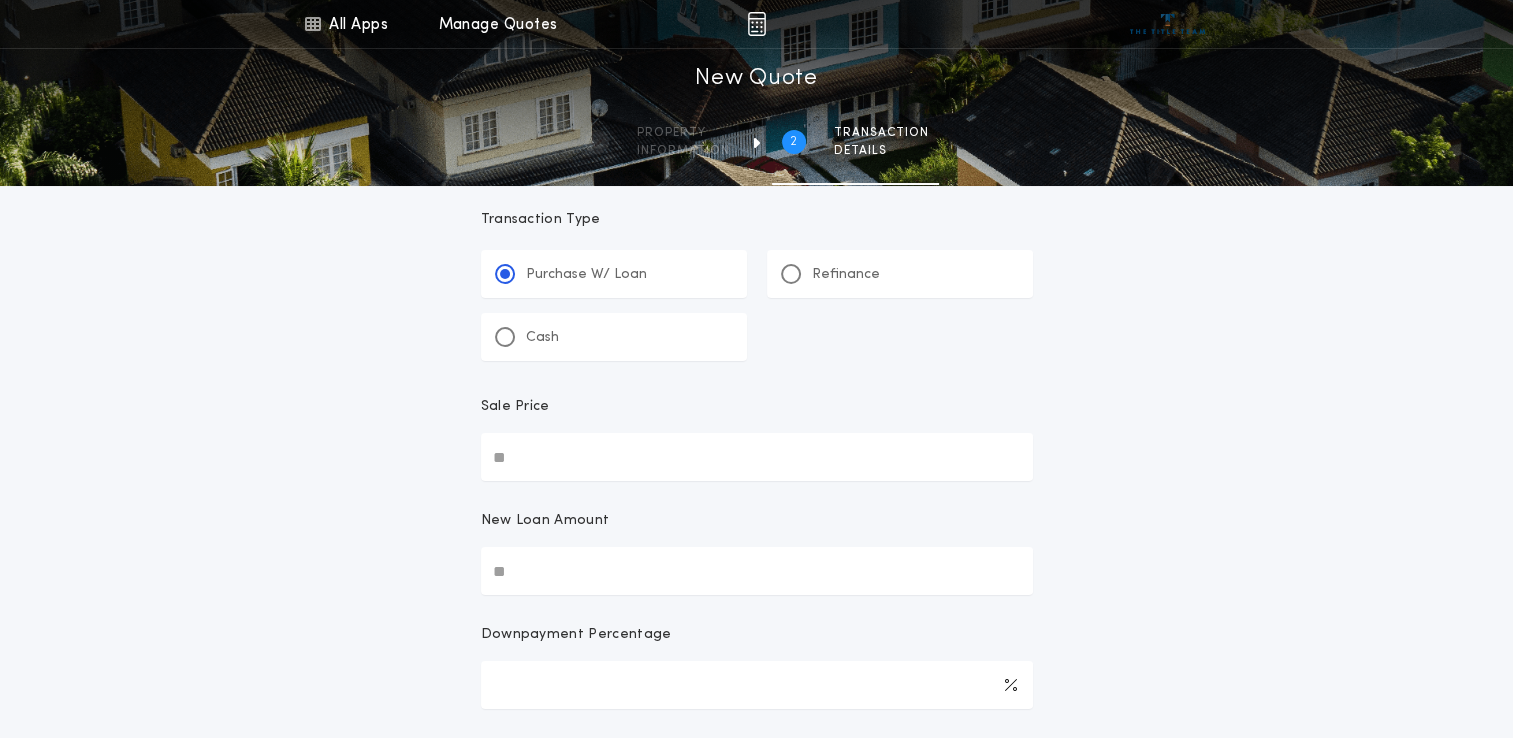 click on "Sale Price" at bounding box center (757, 457) 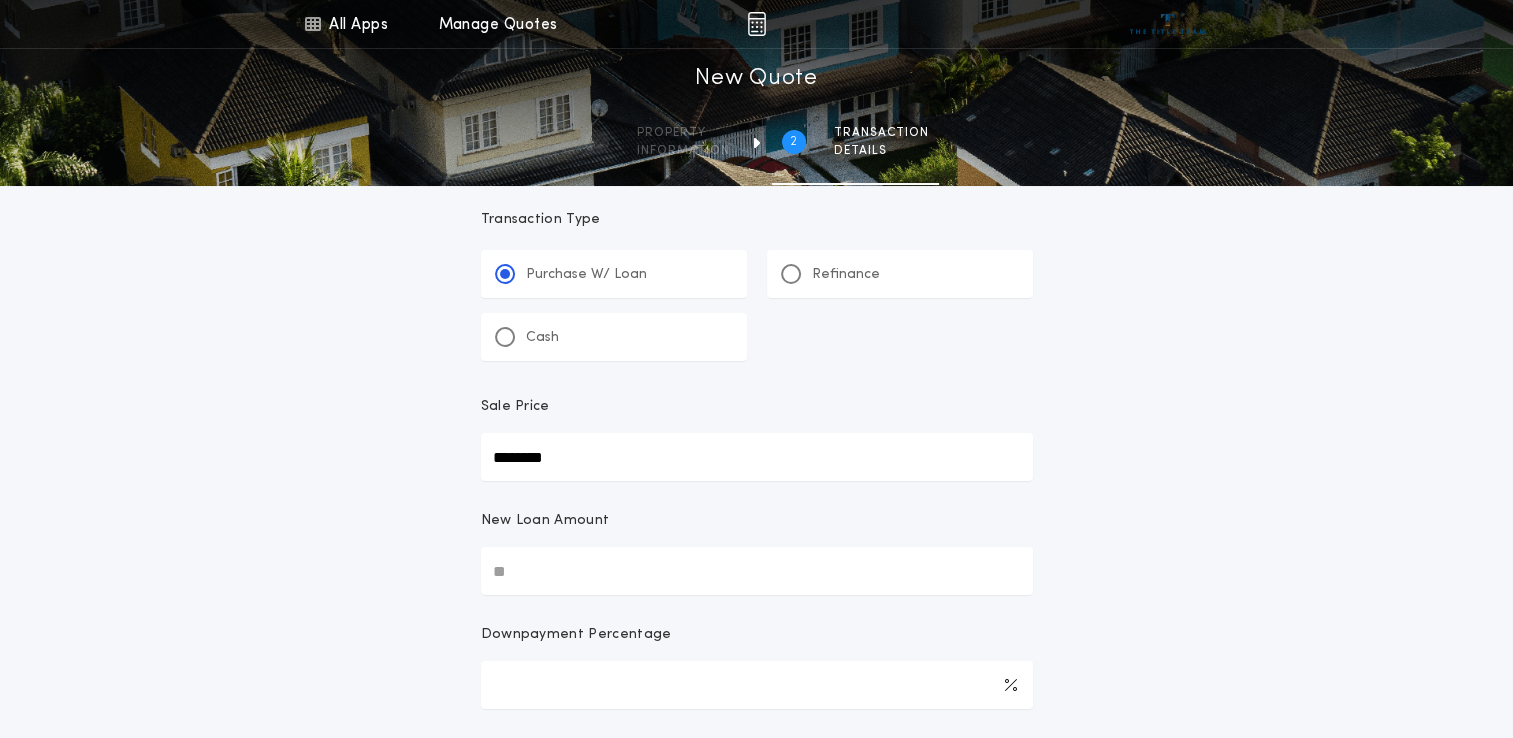 type on "********" 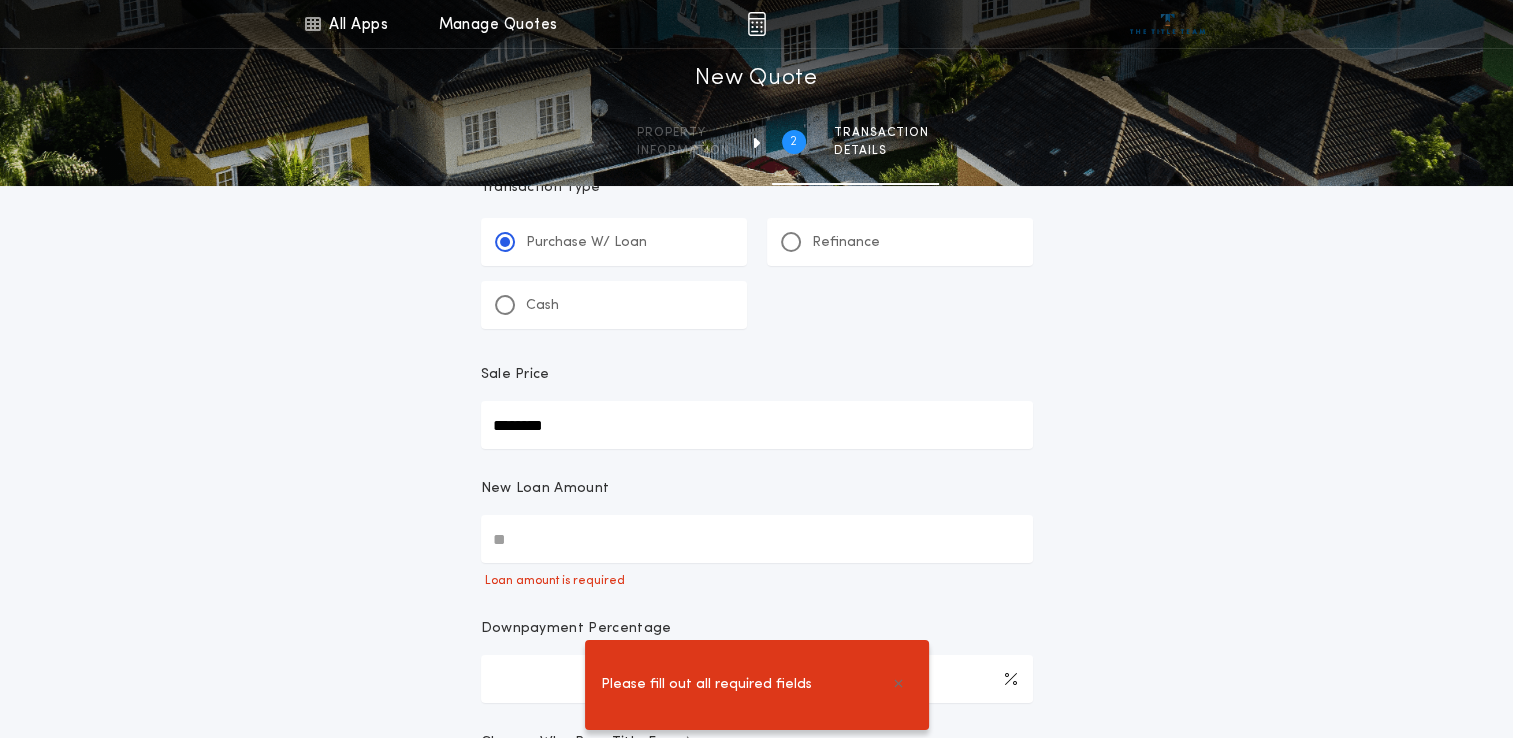 scroll, scrollTop: 60, scrollLeft: 0, axis: vertical 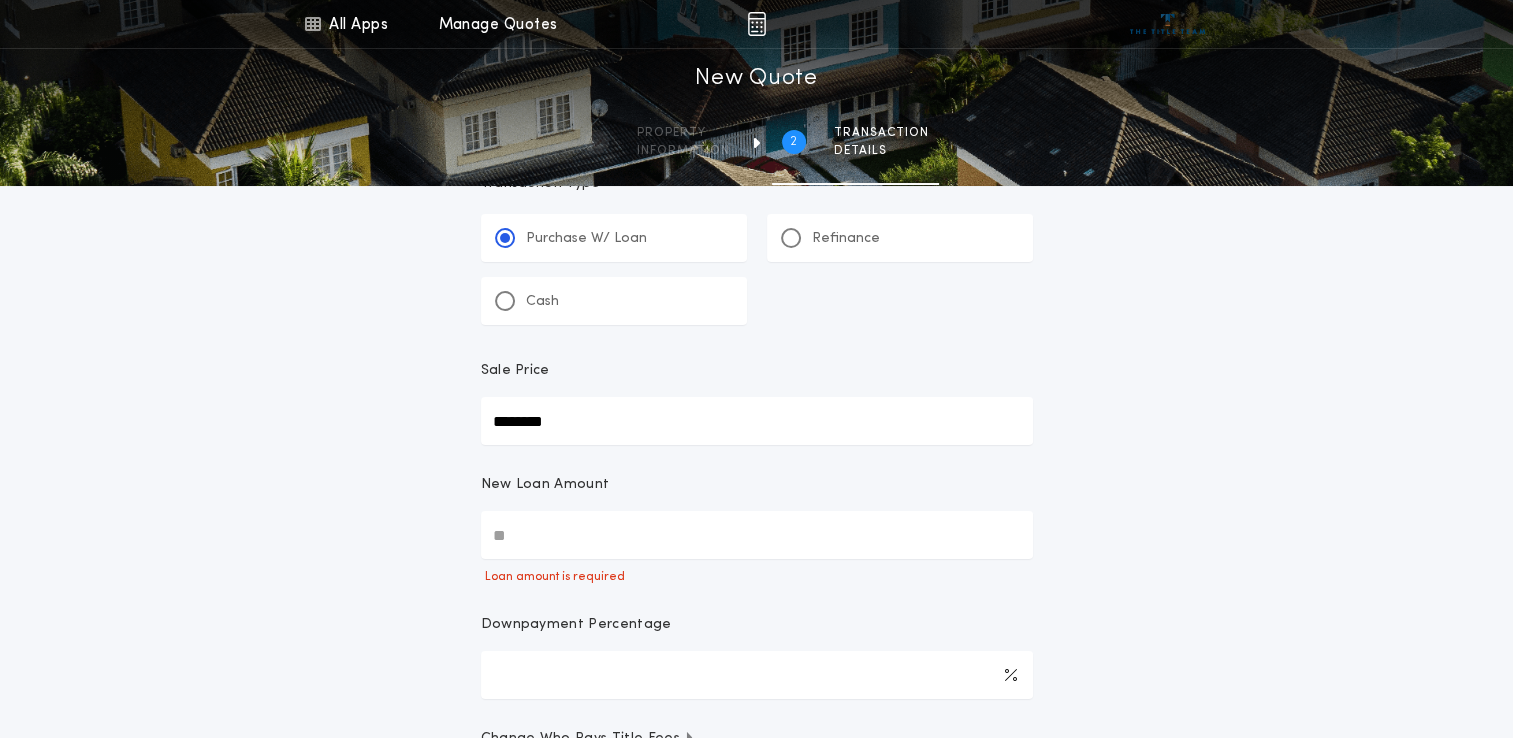 click on "New Loan Amount" at bounding box center [757, 535] 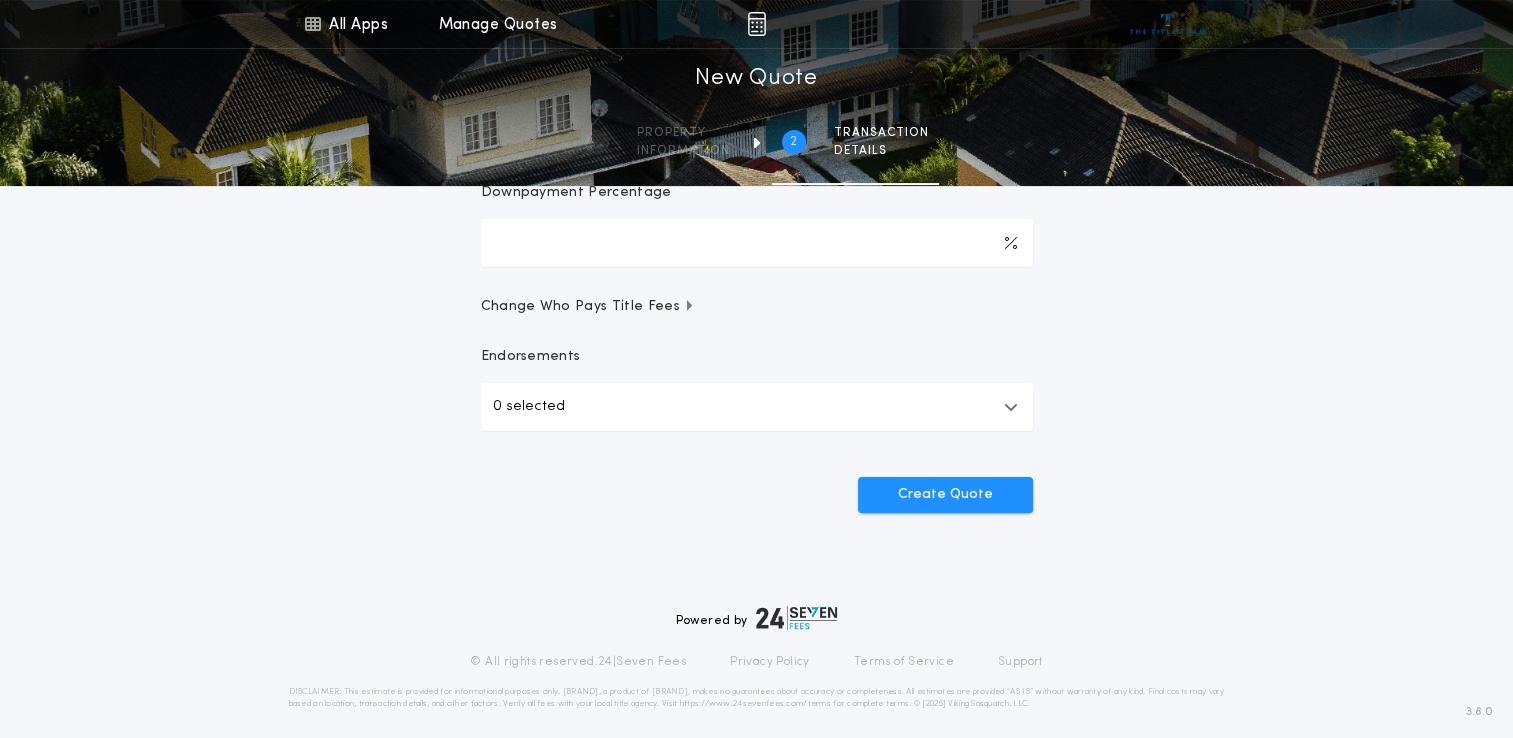scroll, scrollTop: 477, scrollLeft: 0, axis: vertical 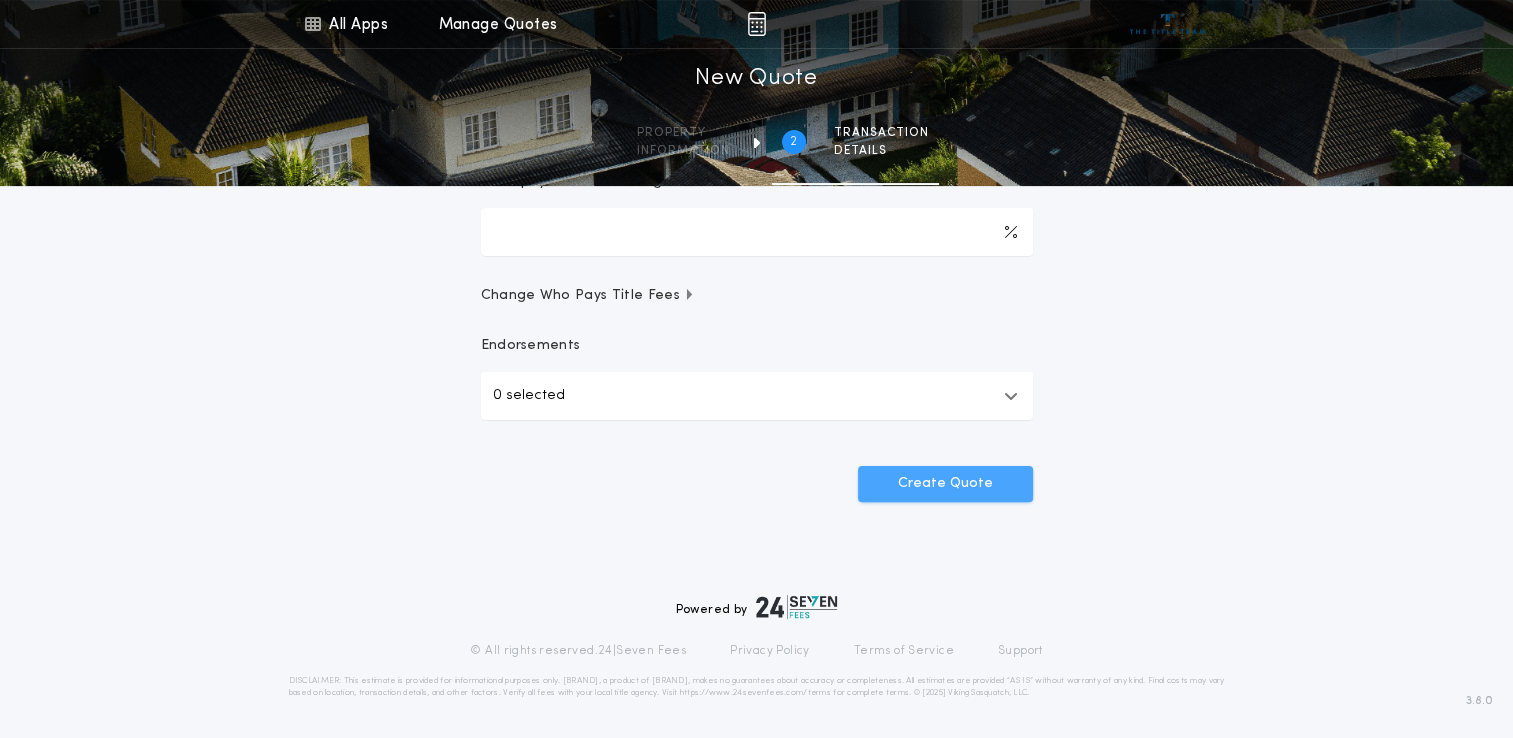 type on "********" 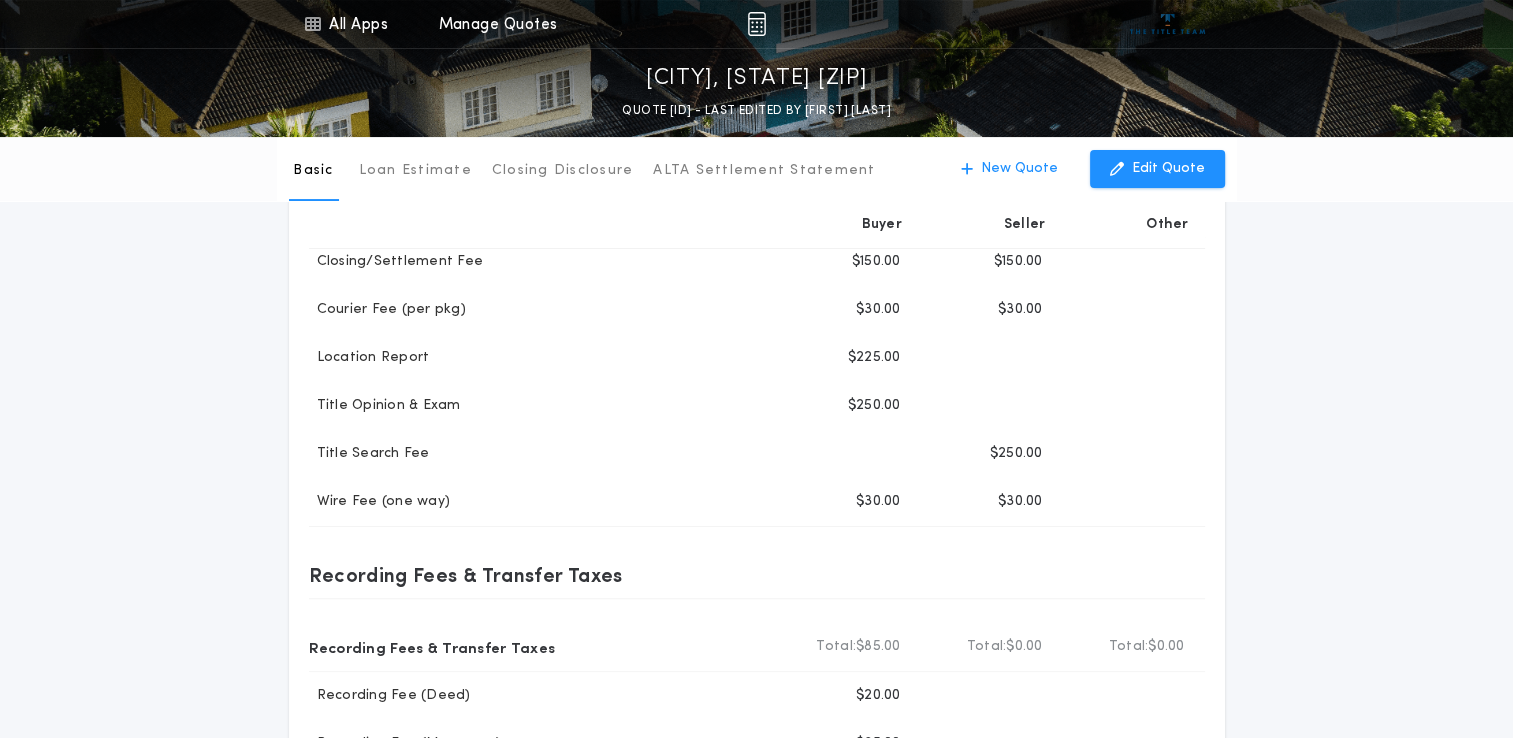 scroll, scrollTop: 394, scrollLeft: 0, axis: vertical 